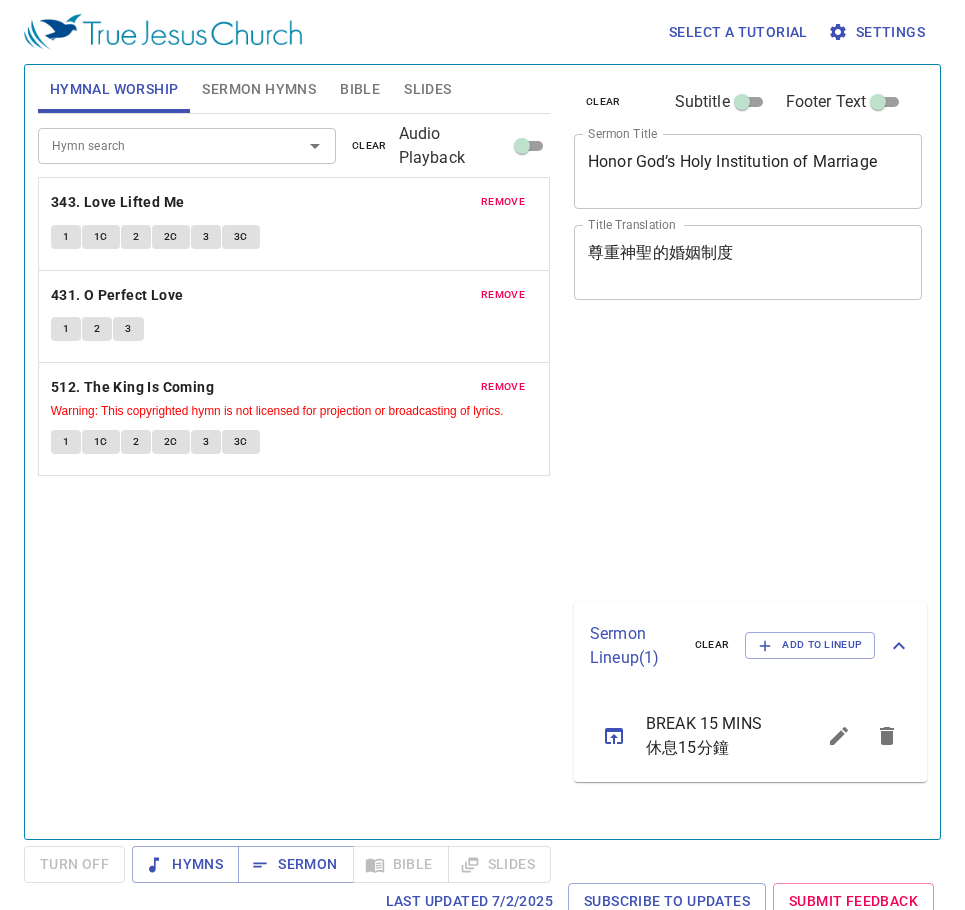 scroll, scrollTop: 0, scrollLeft: 0, axis: both 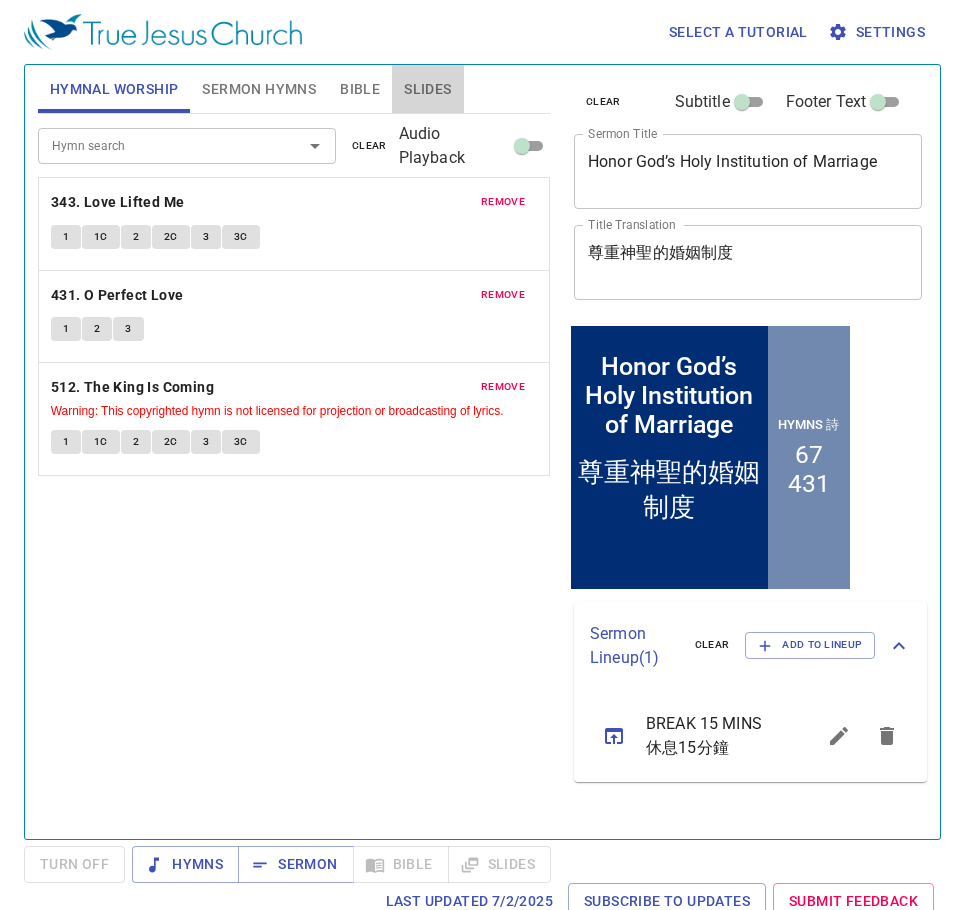 click on "Slides" at bounding box center (427, 89) 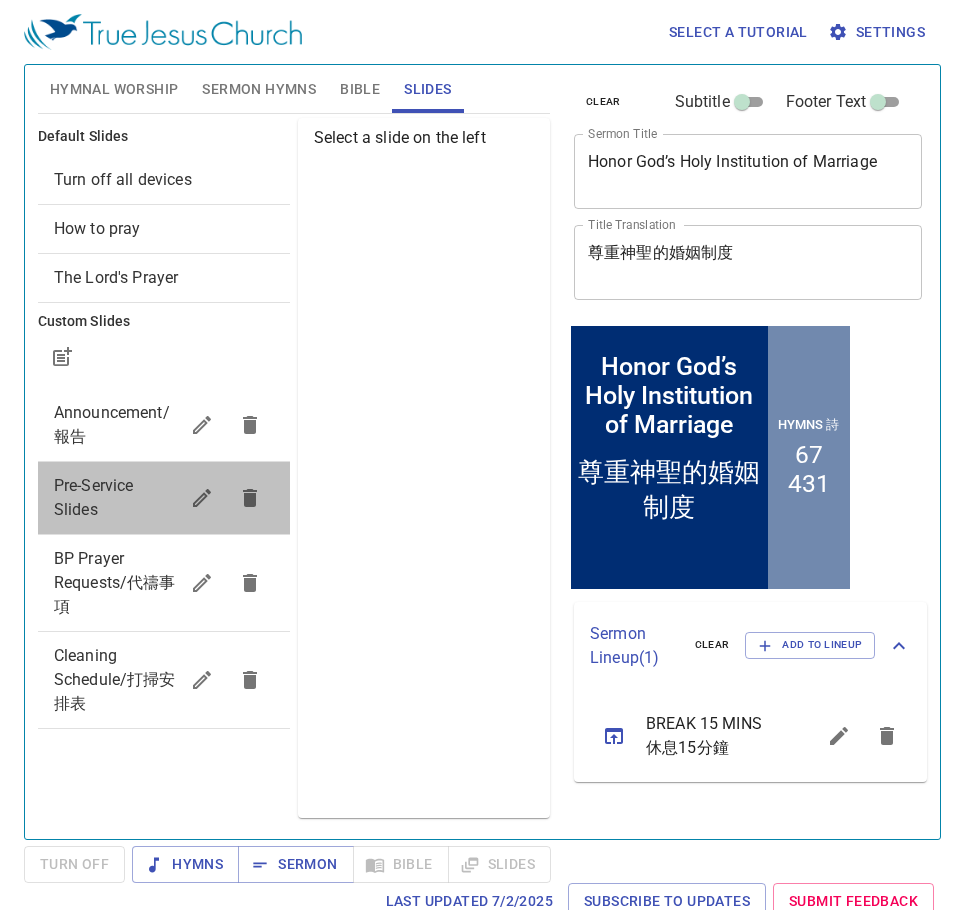 click on "Pre-Service Slides" at bounding box center [94, 497] 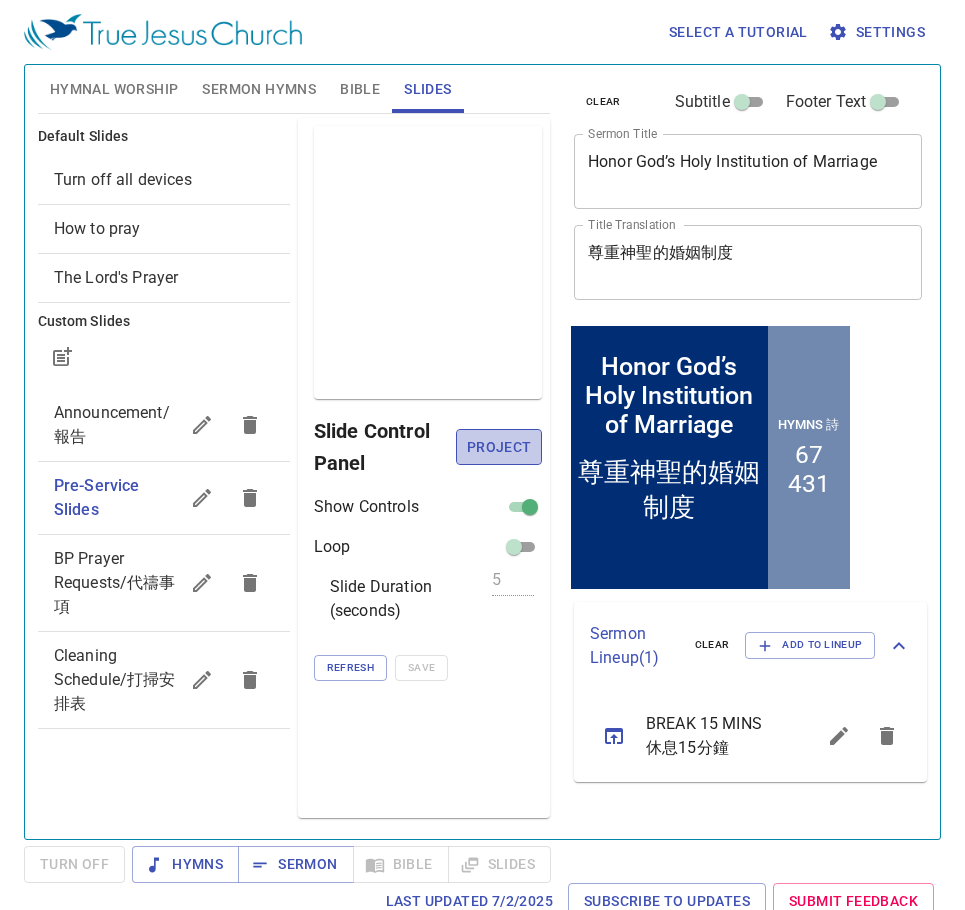 click on "Project" at bounding box center [498, 447] 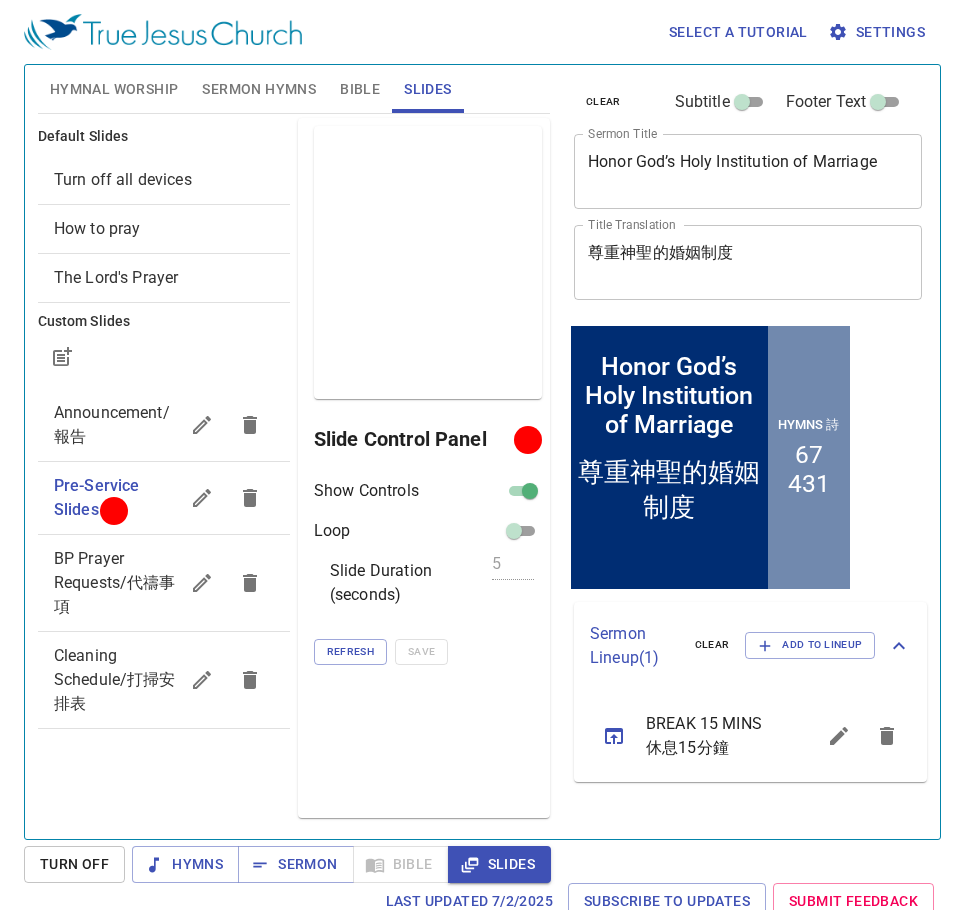 click on "Hymnal Worship" at bounding box center [114, 89] 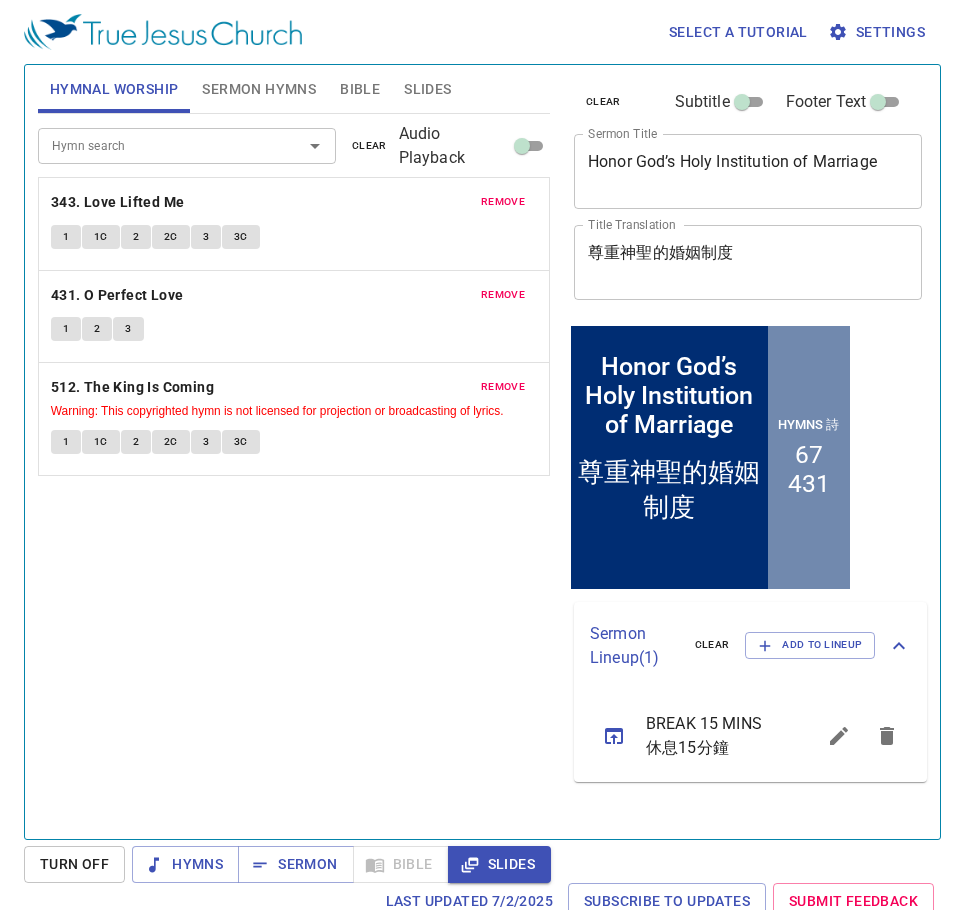 click on "clear" at bounding box center (369, 146) 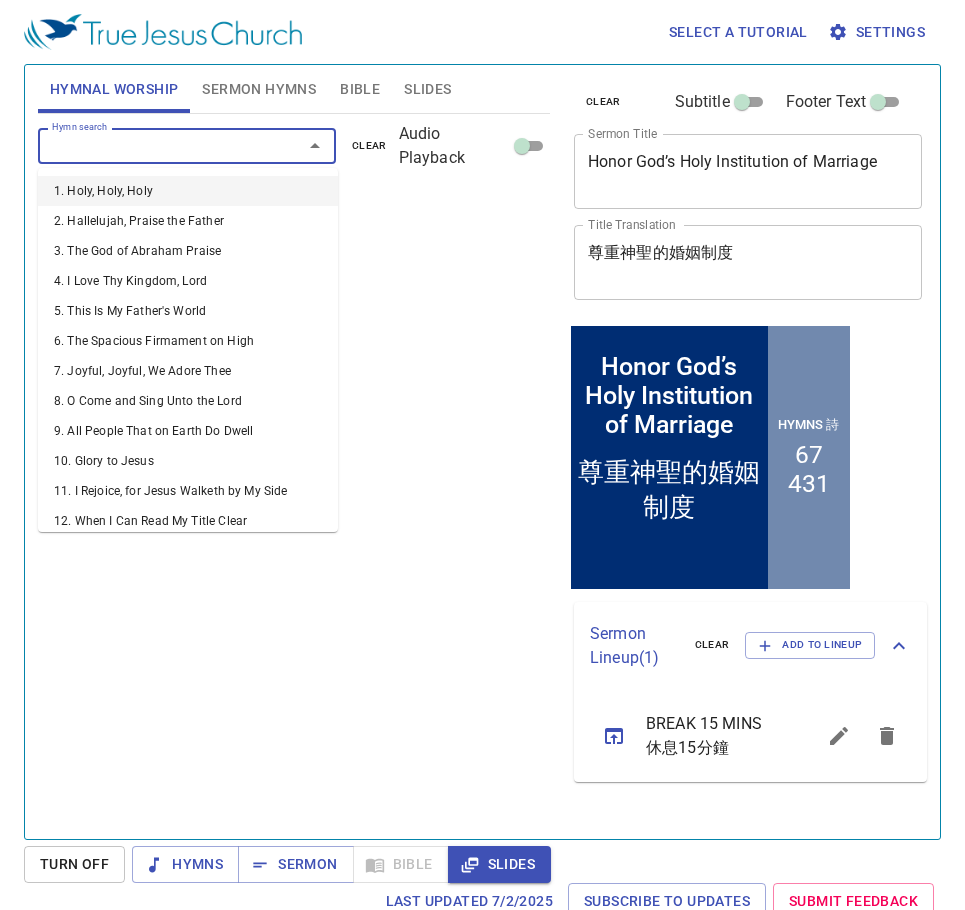 click on "Hymn search" at bounding box center [157, 145] 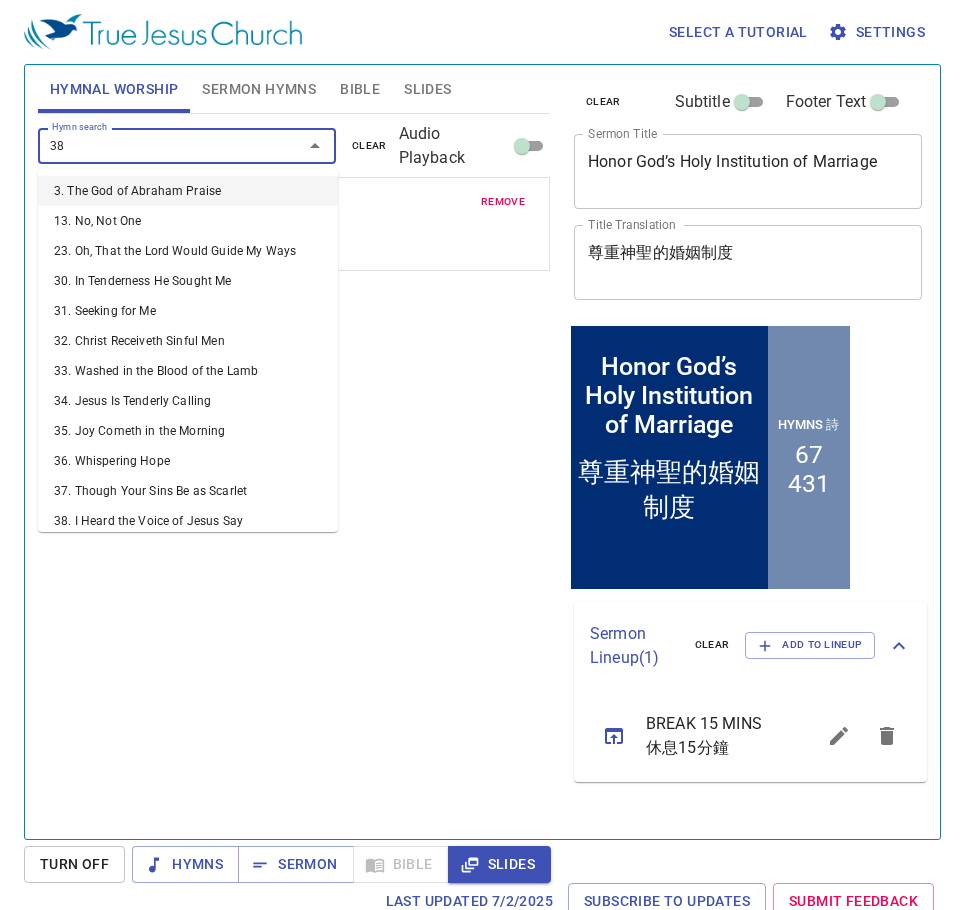 type on "388" 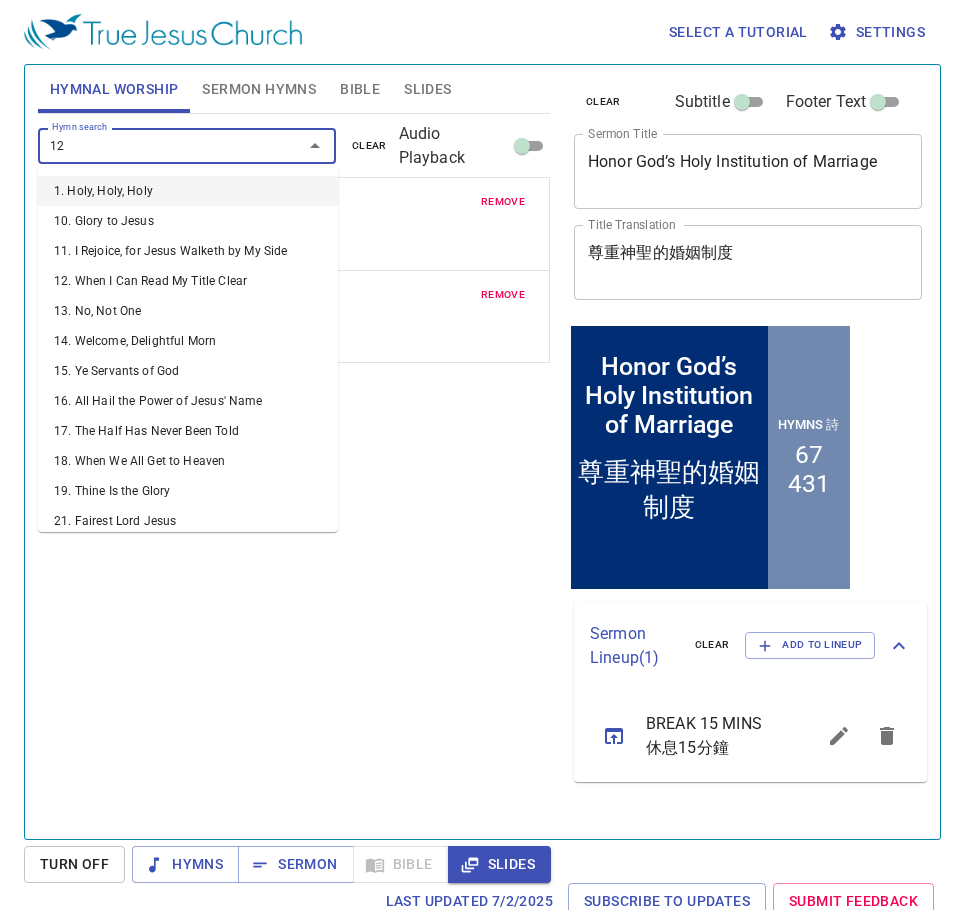 type on "120" 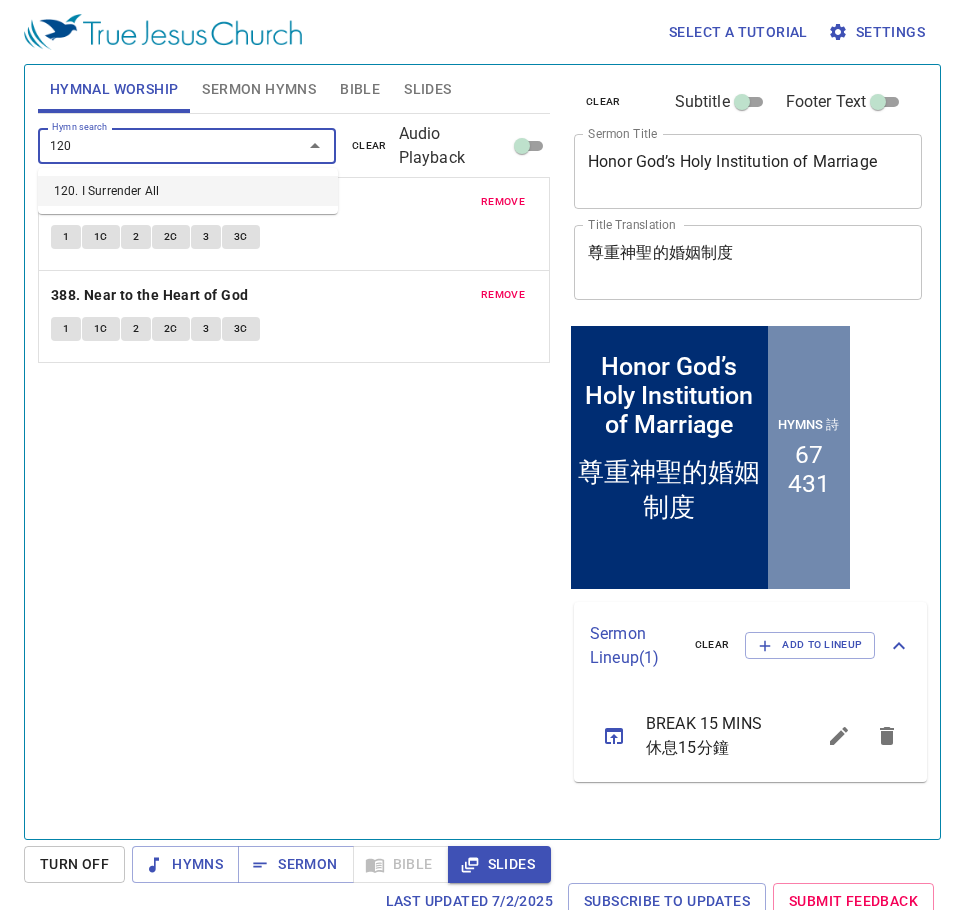 type 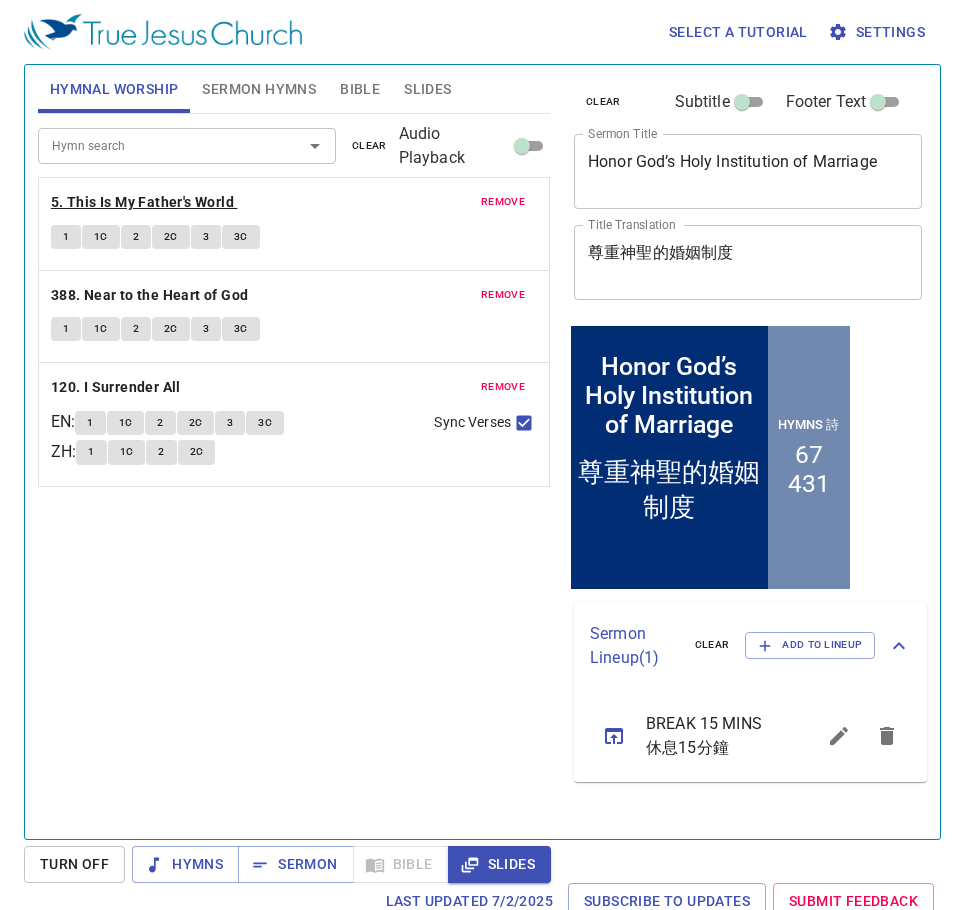 click on "5. This Is My Father's World" at bounding box center [142, 202] 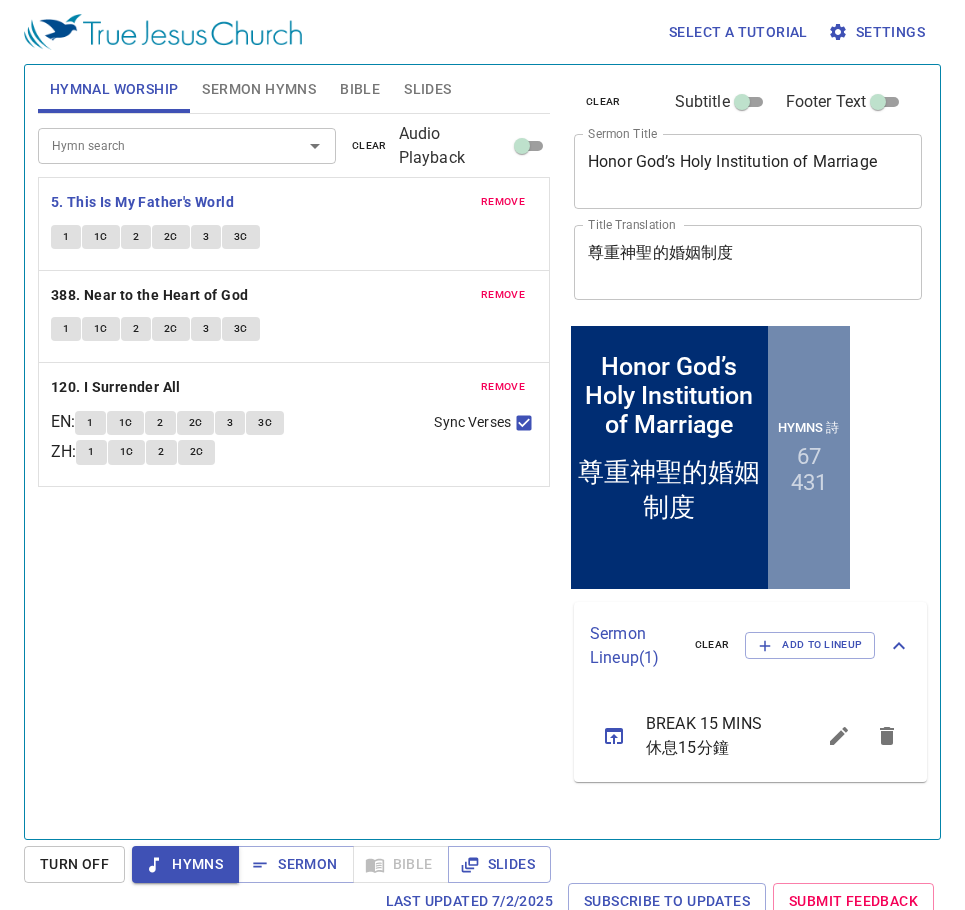 click on "1" at bounding box center (66, 237) 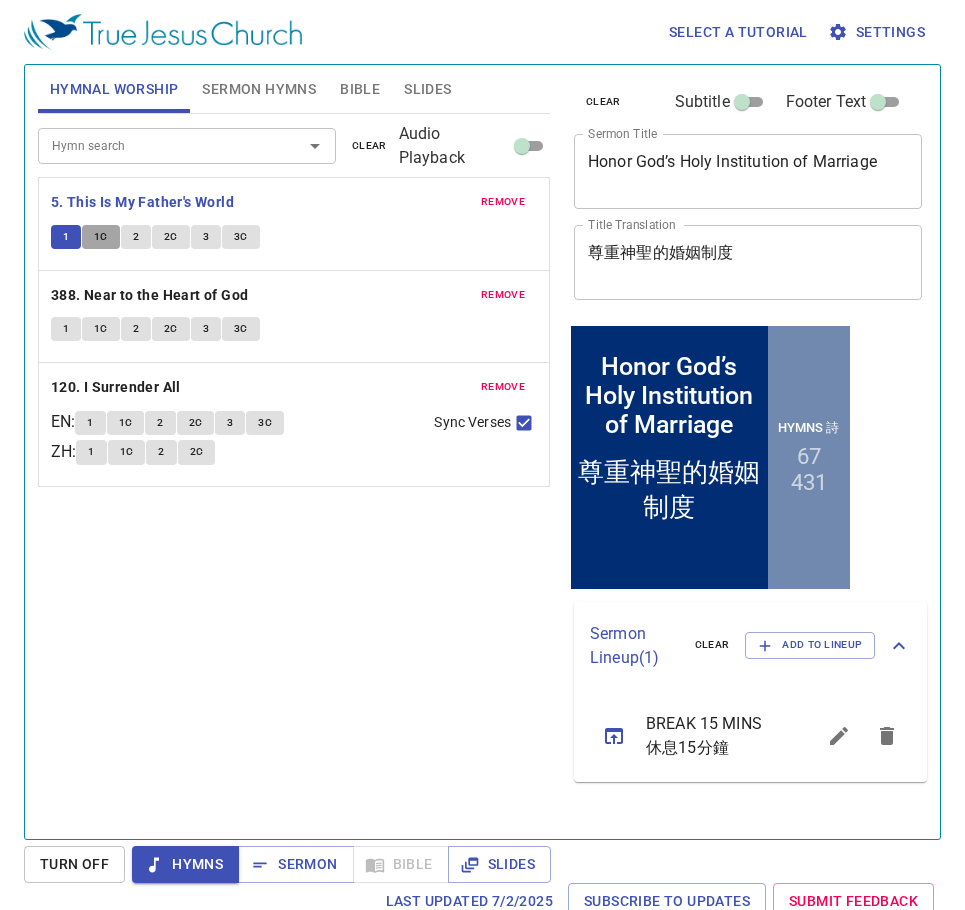 click on "1C" at bounding box center (101, 237) 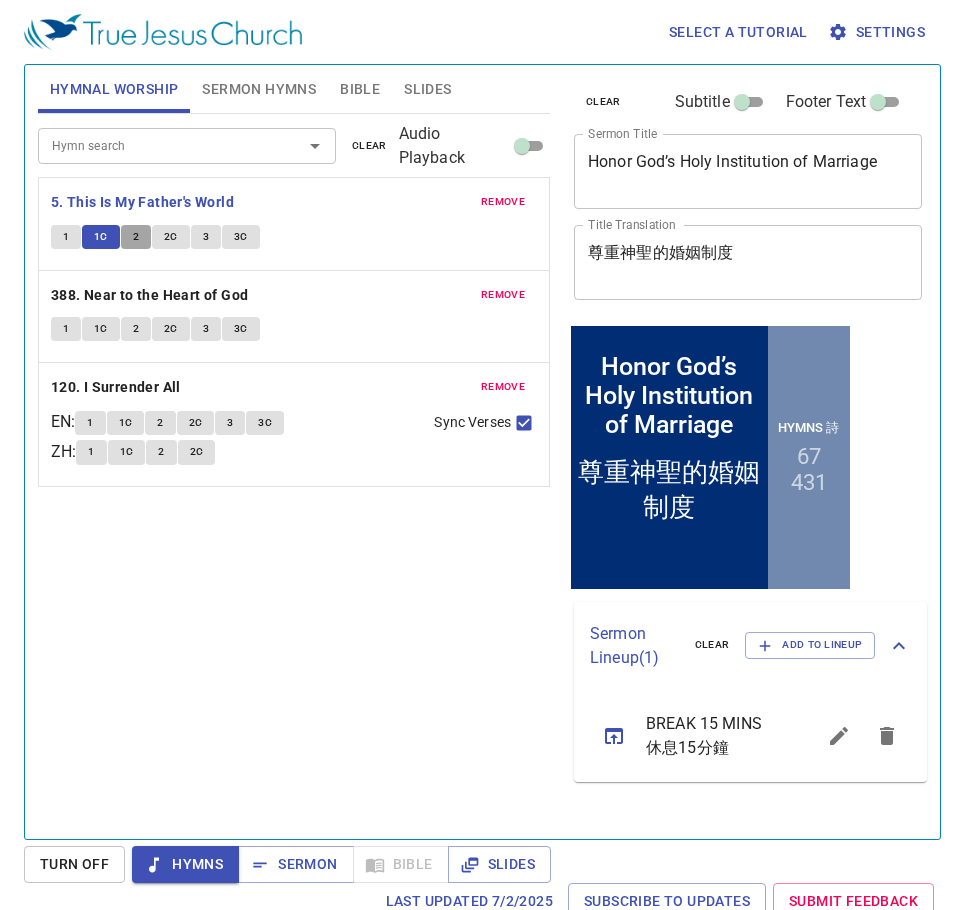 click on "2" at bounding box center [136, 237] 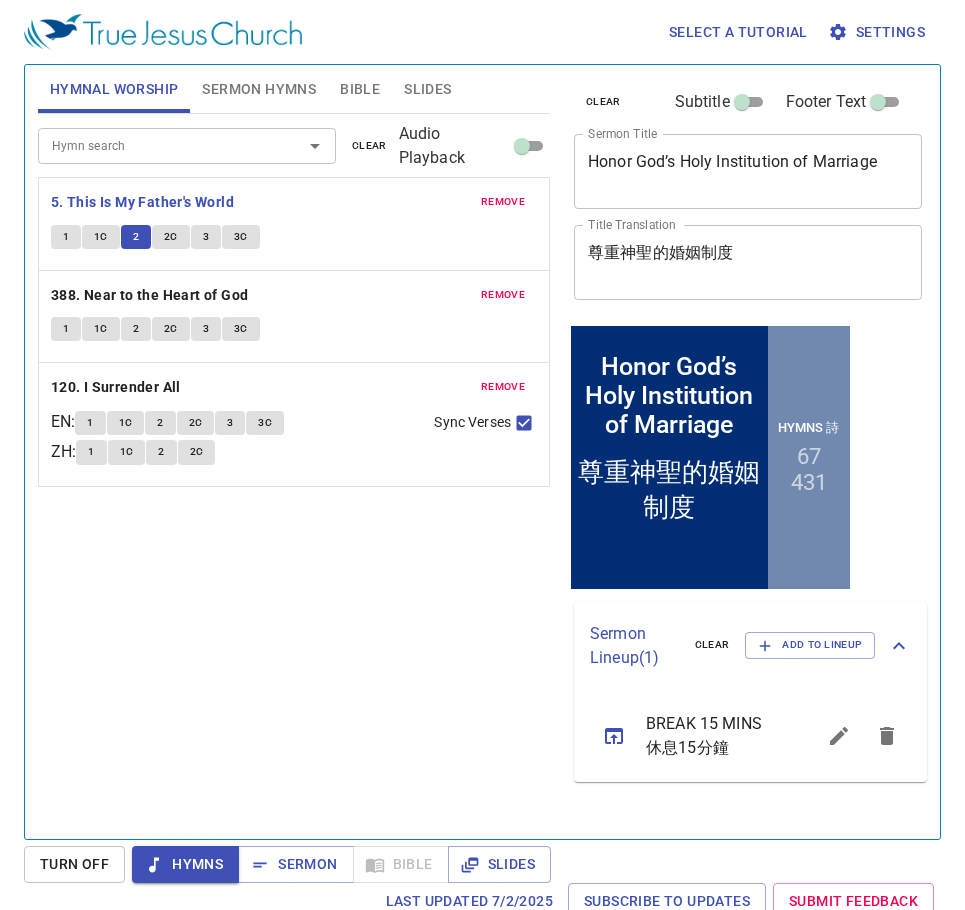 click on "2C" at bounding box center (171, 237) 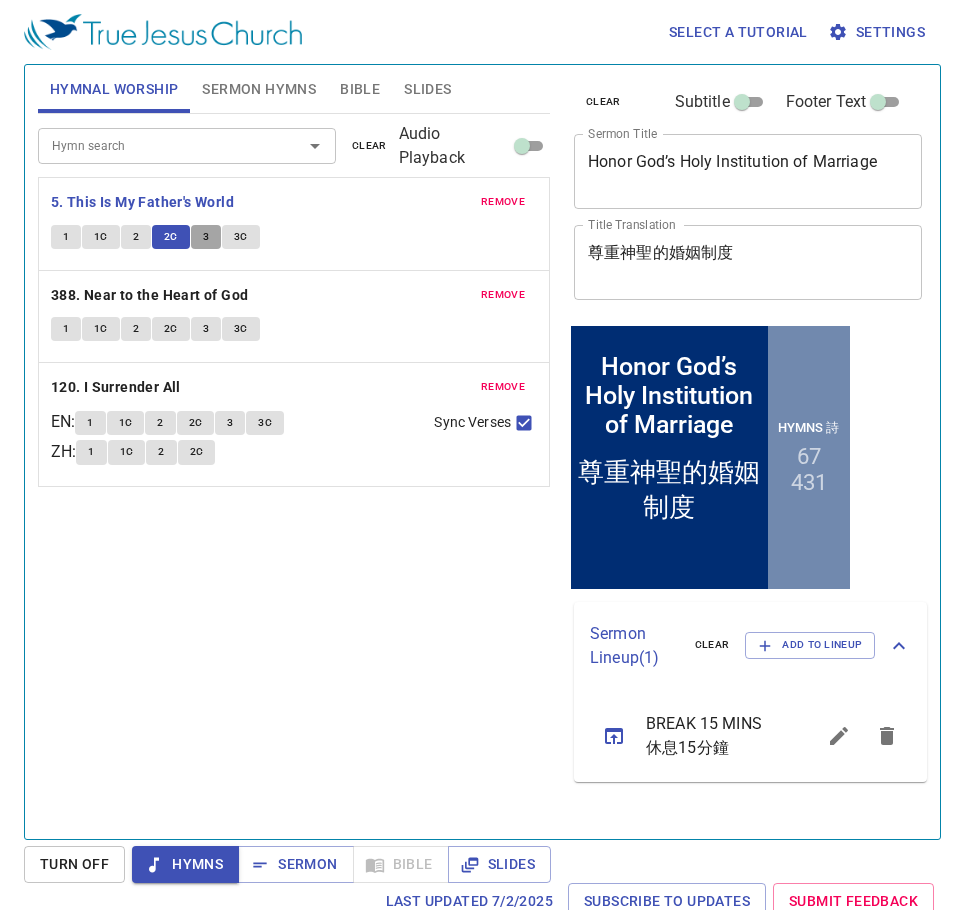 click on "3" at bounding box center [206, 237] 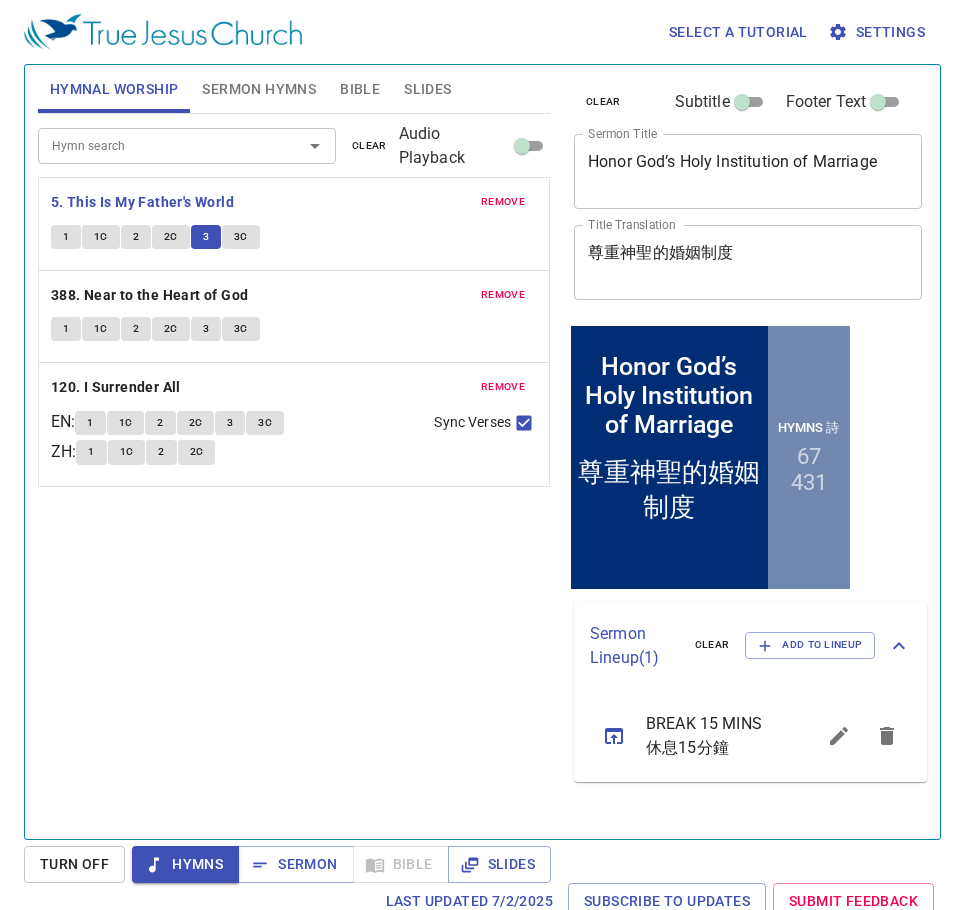 click on "3C" at bounding box center [241, 237] 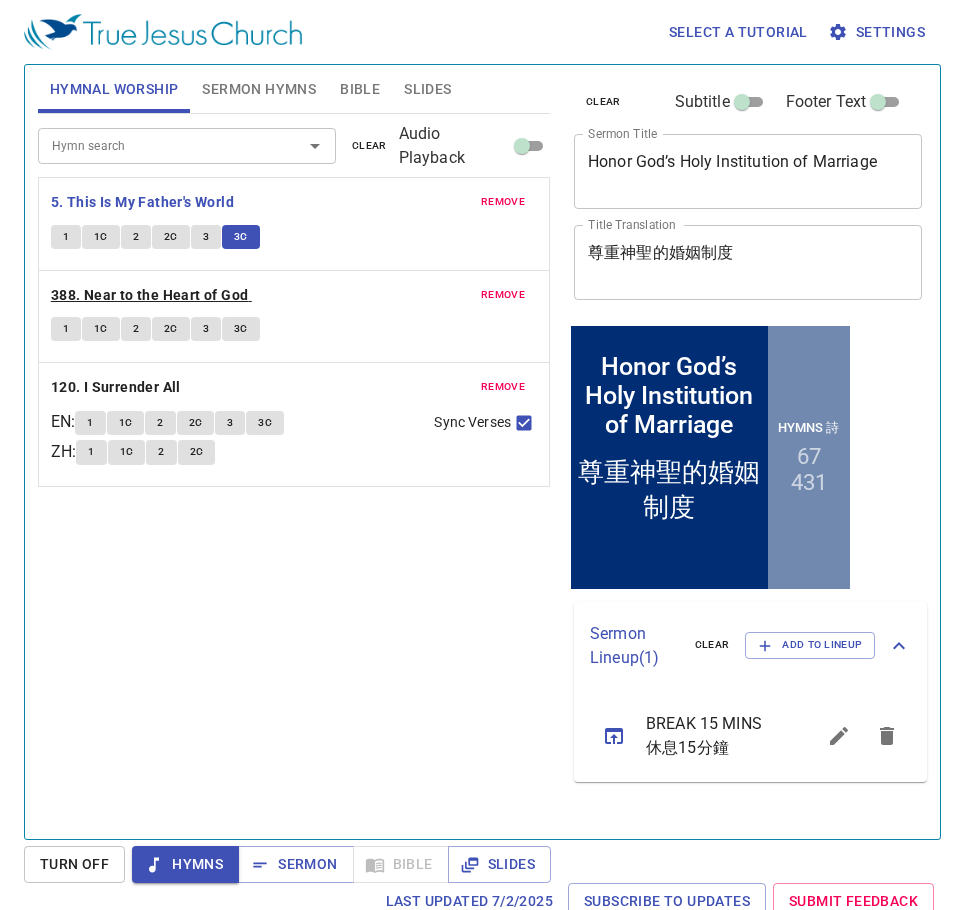 click on "388. Near to the Heart of God" at bounding box center (150, 295) 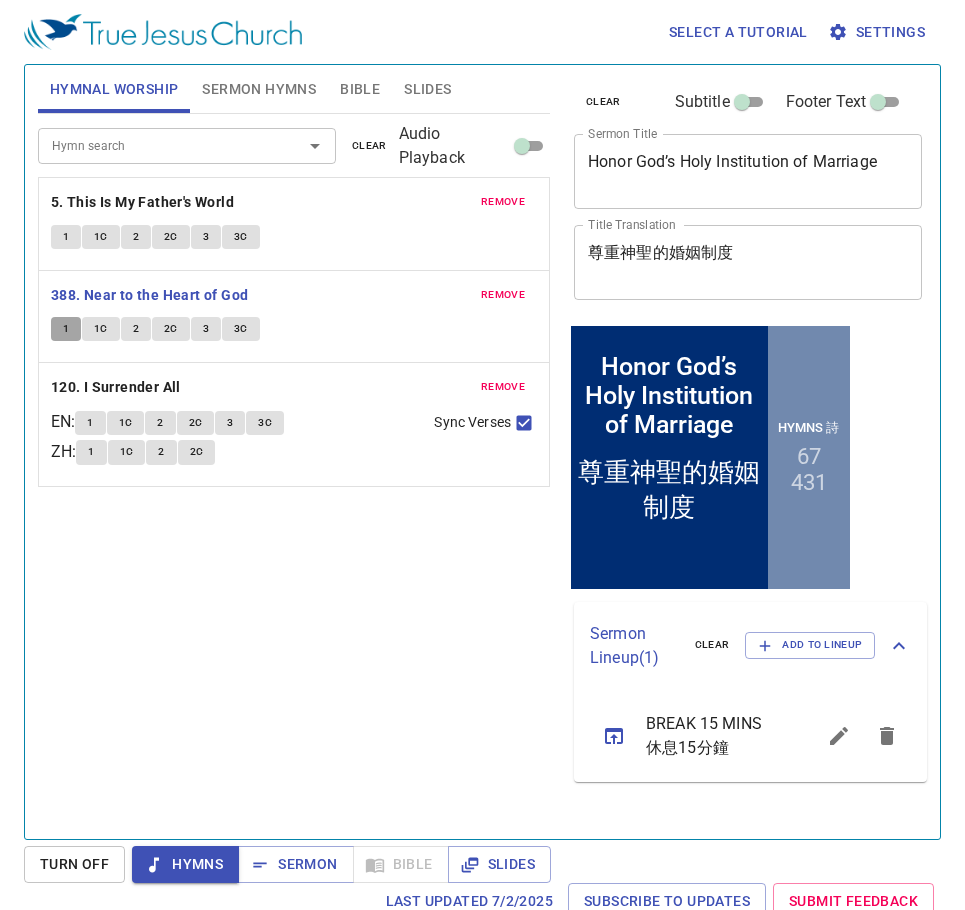 click on "1" at bounding box center (66, 329) 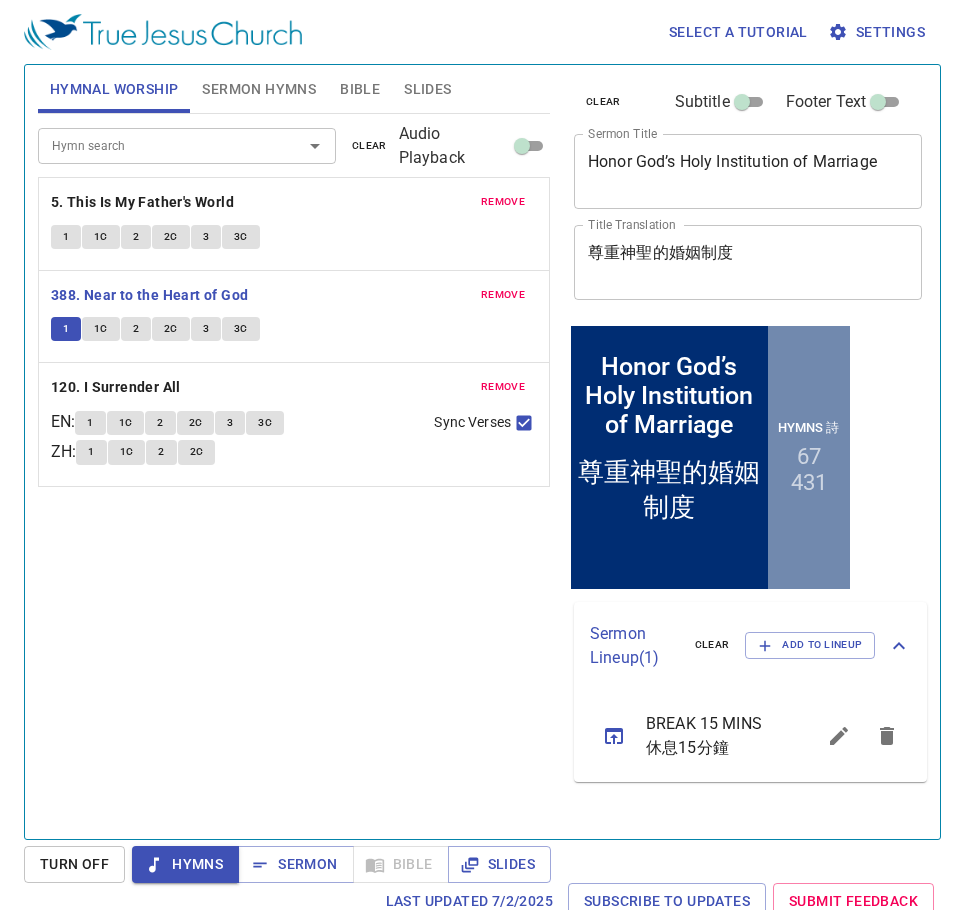 click on "1C" at bounding box center [101, 329] 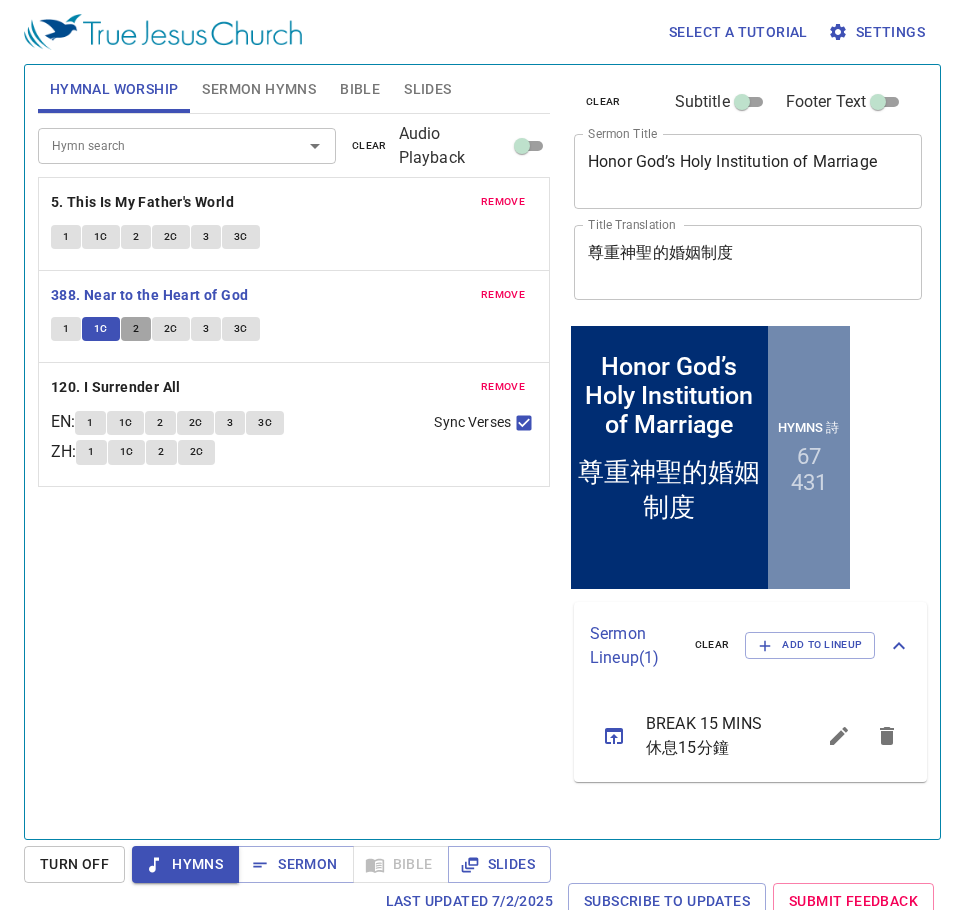 click on "2" at bounding box center [136, 329] 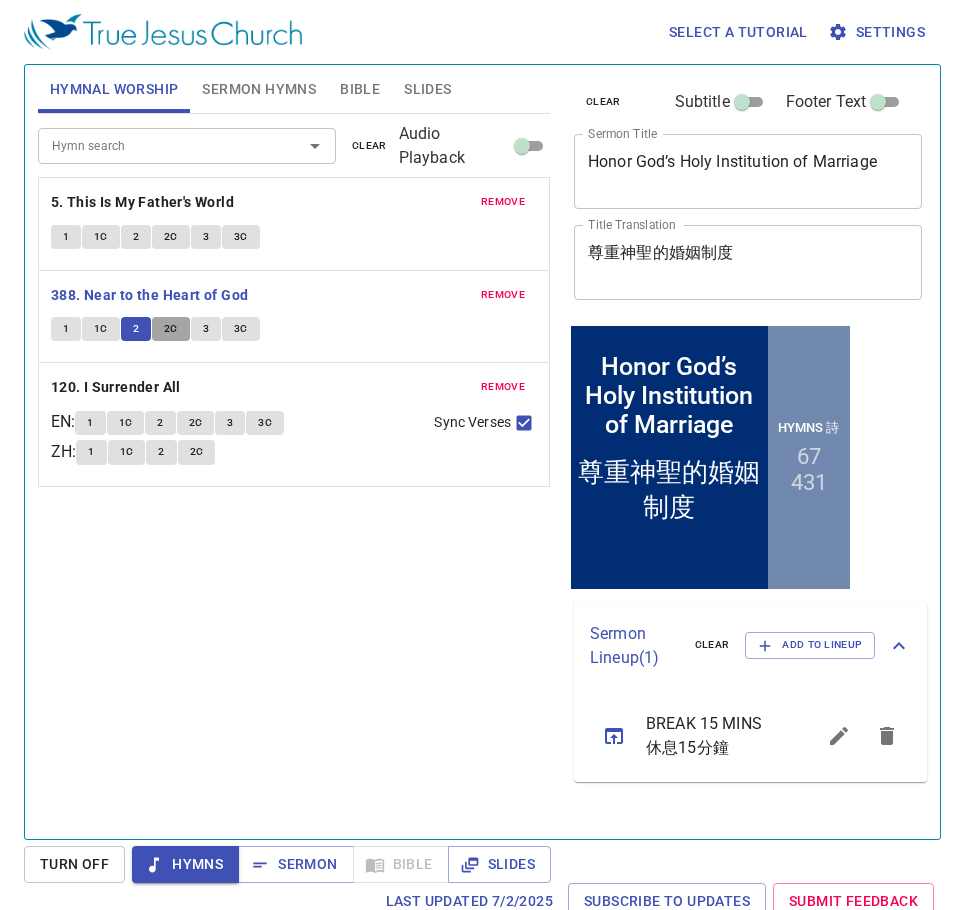 click on "2C" at bounding box center (171, 329) 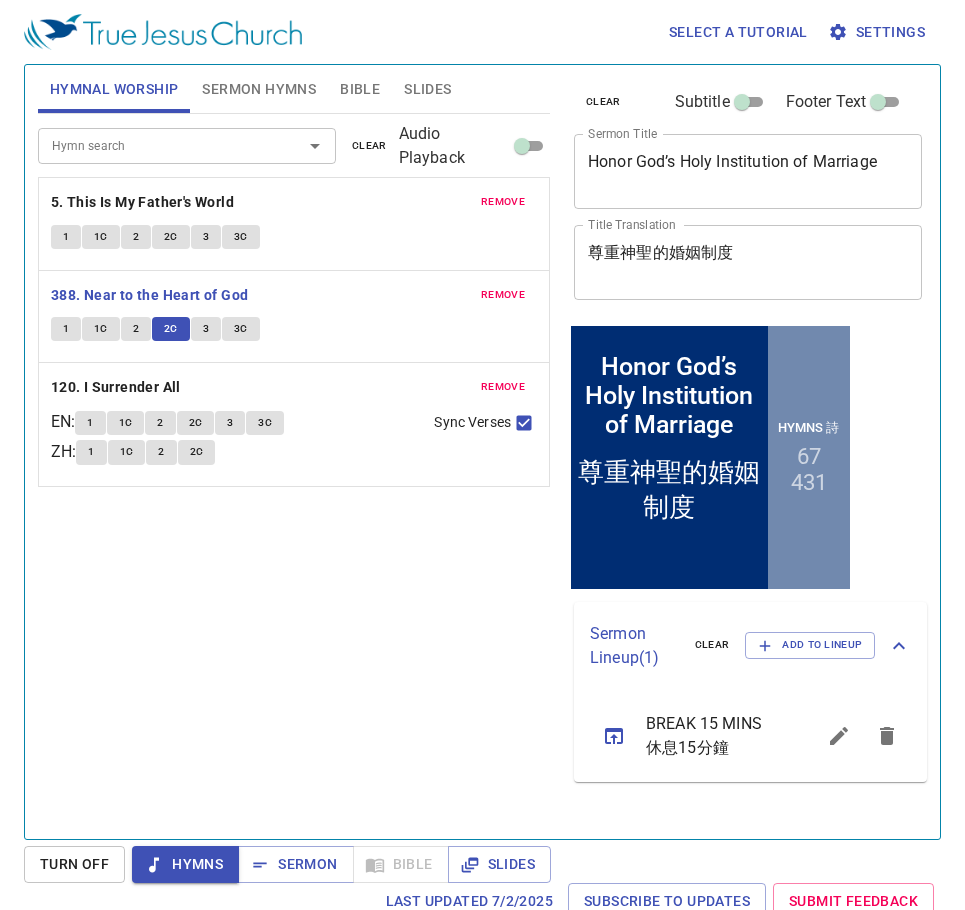 click on "3" at bounding box center (206, 329) 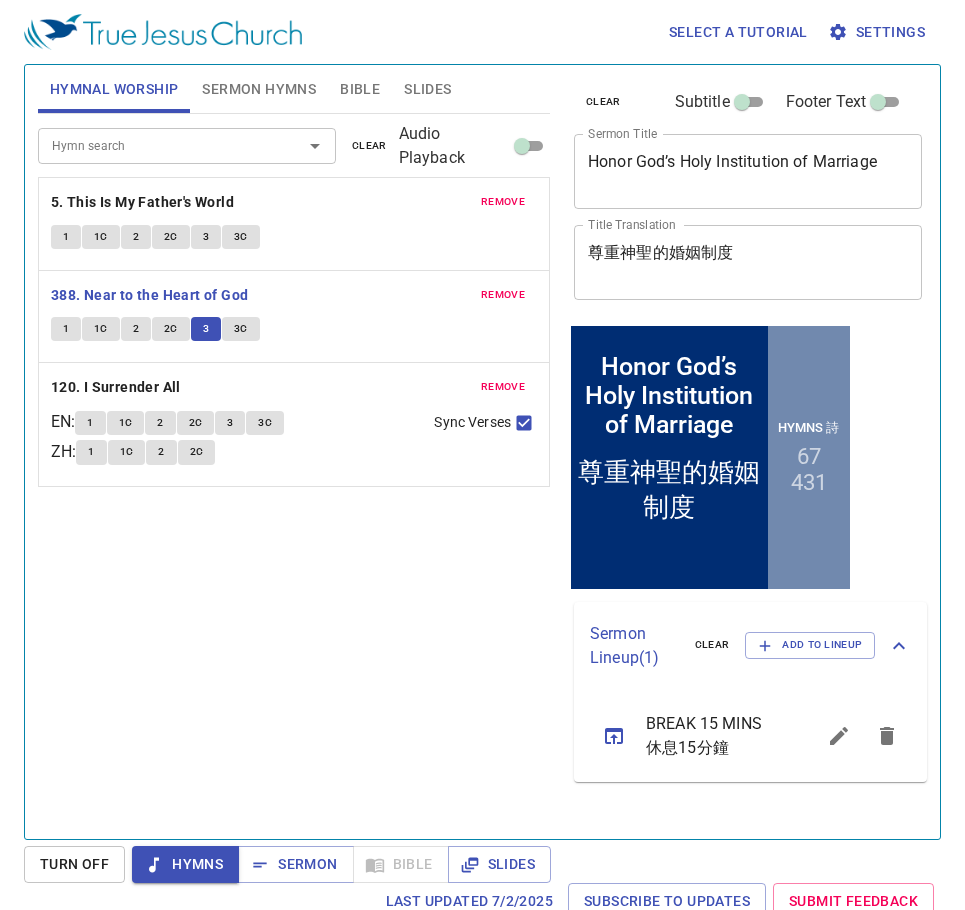 click on "3C" at bounding box center [241, 329] 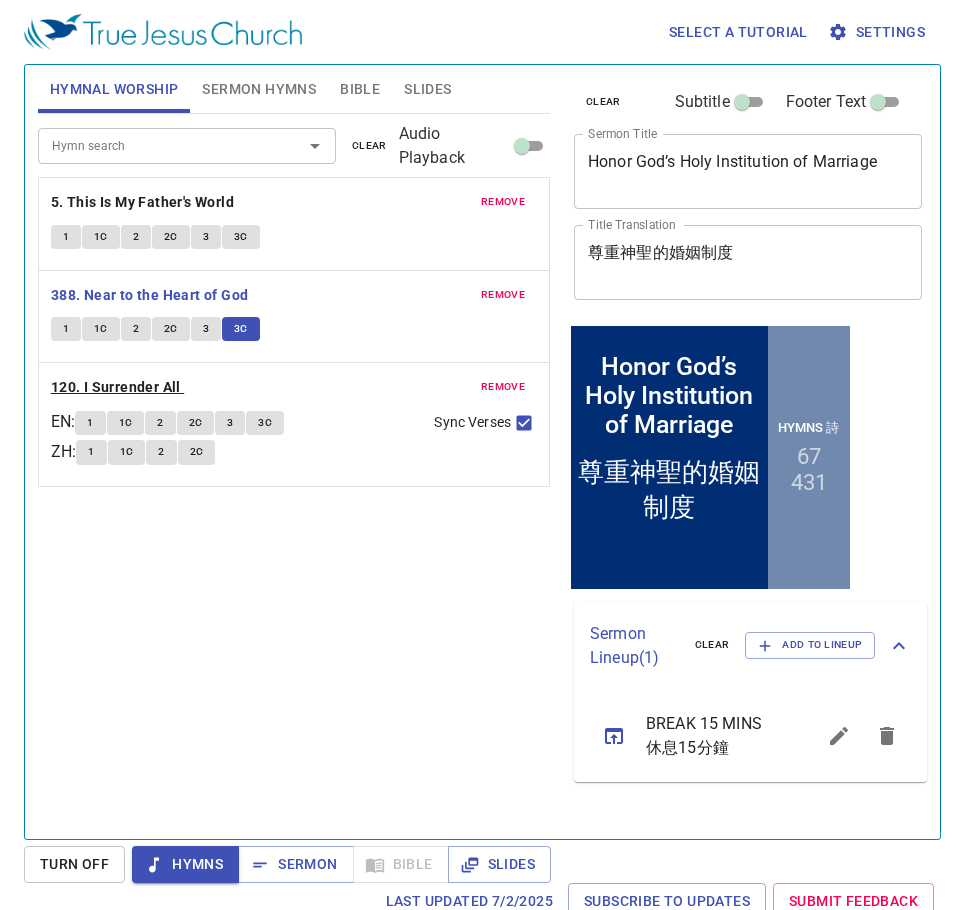 click on "120. I Surrender All" at bounding box center (116, 387) 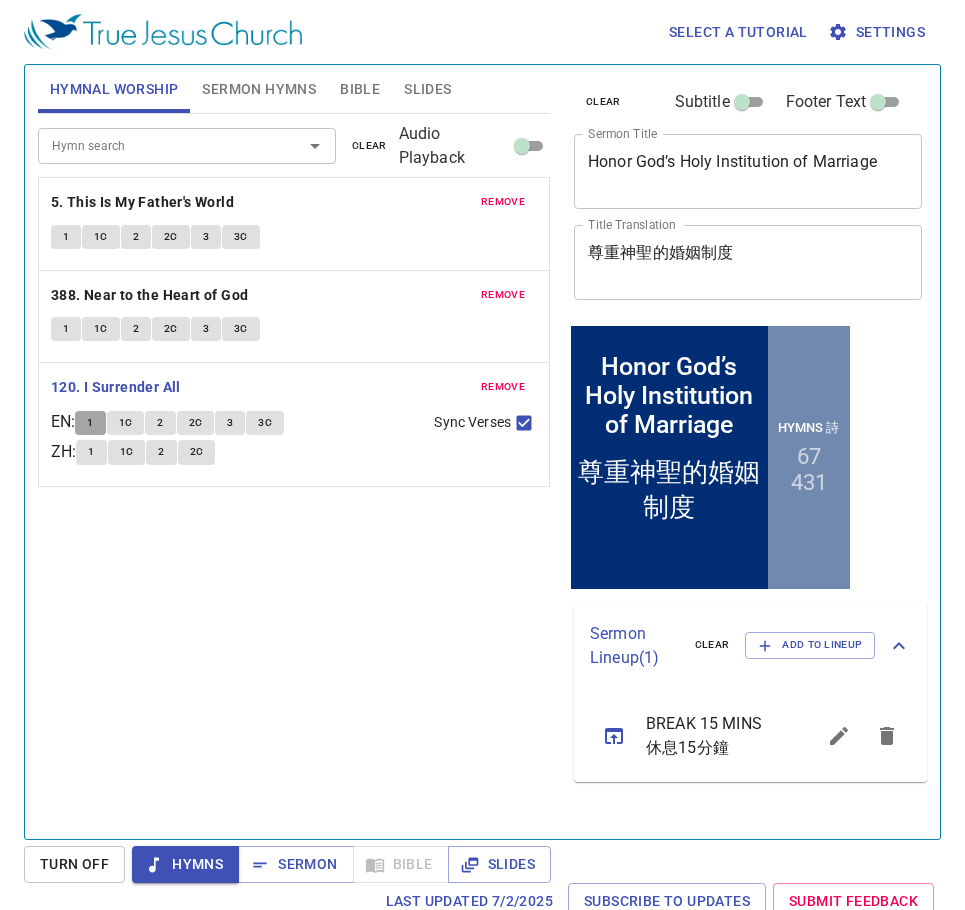 click on "1" at bounding box center [90, 423] 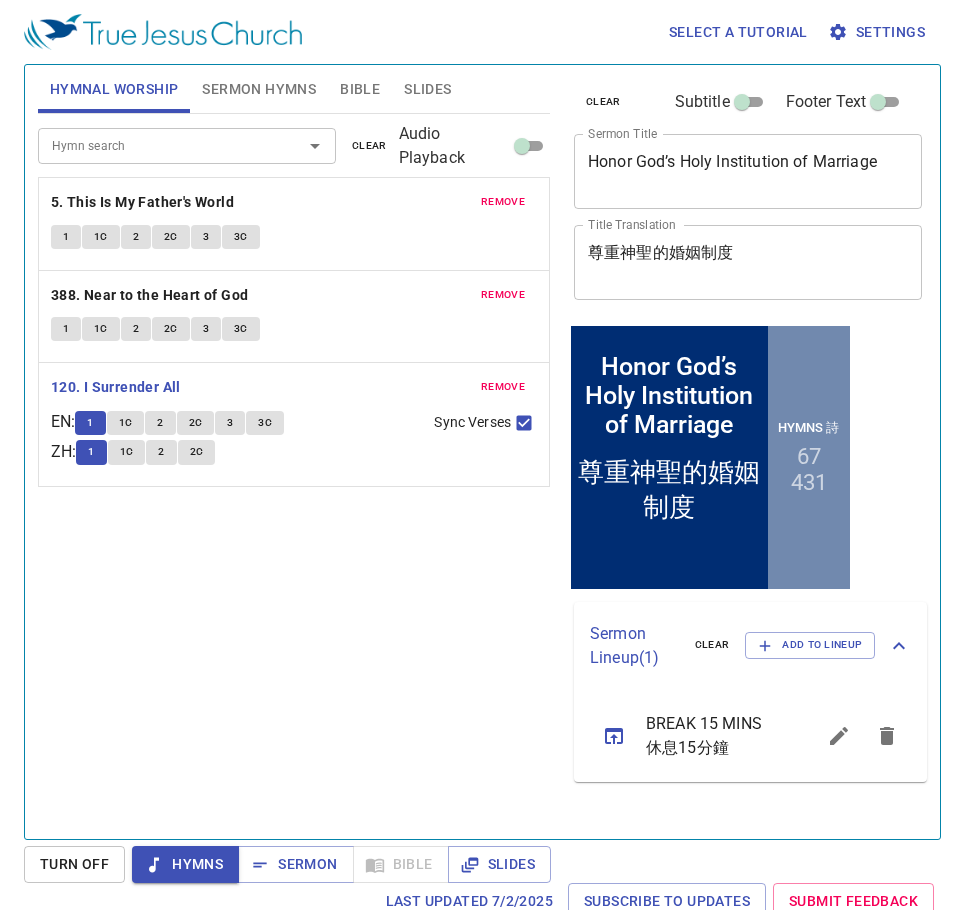 click on "1C" at bounding box center (126, 423) 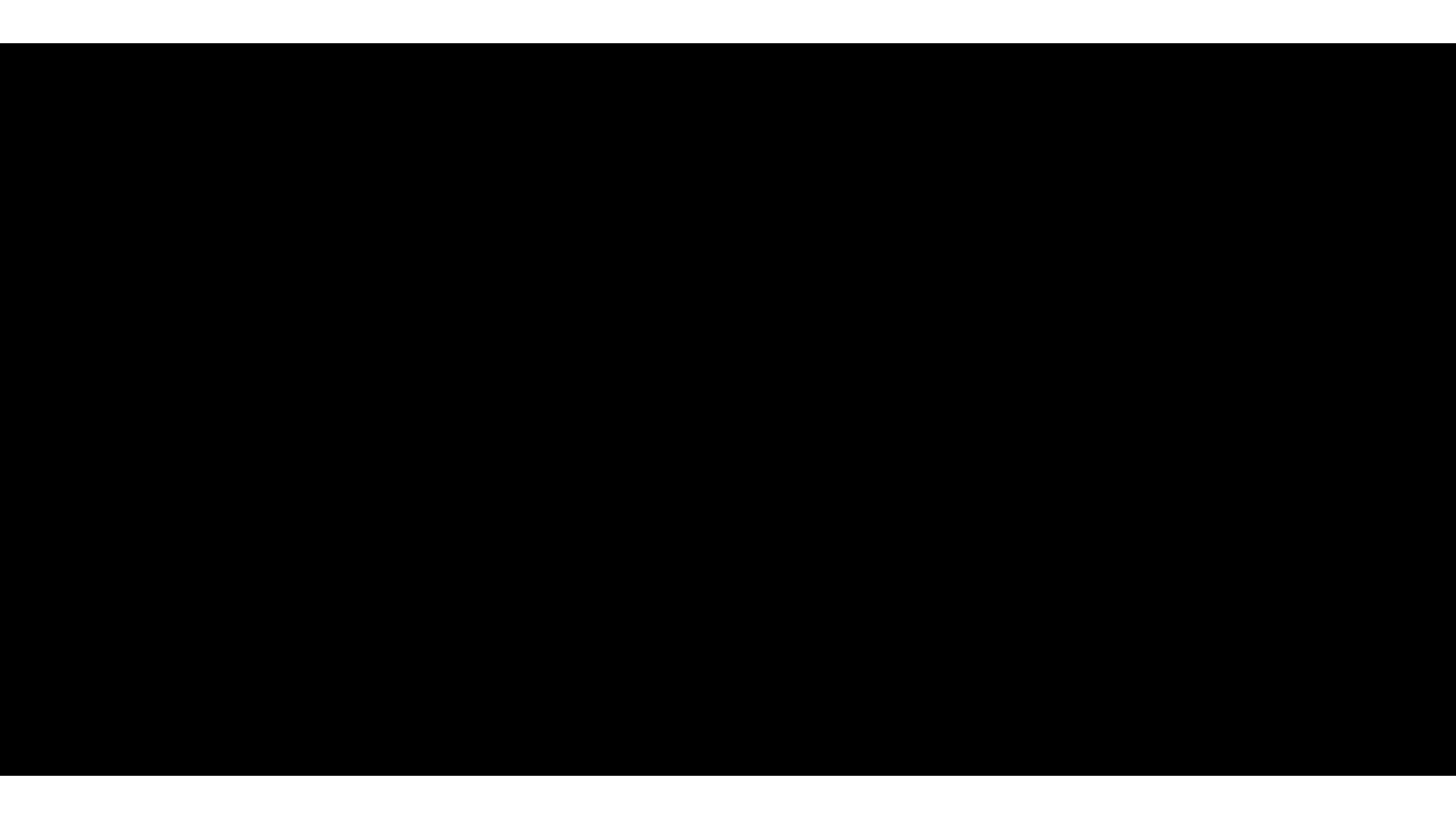 scroll, scrollTop: 0, scrollLeft: 0, axis: both 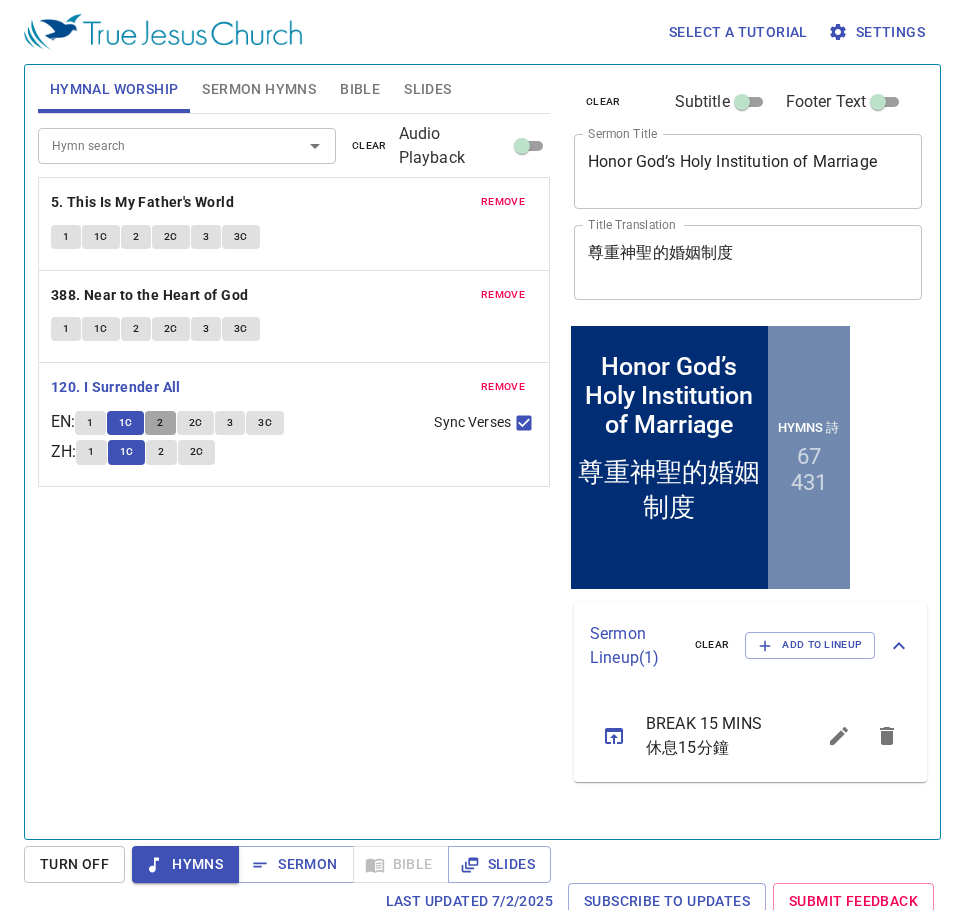 click on "2" at bounding box center (160, 423) 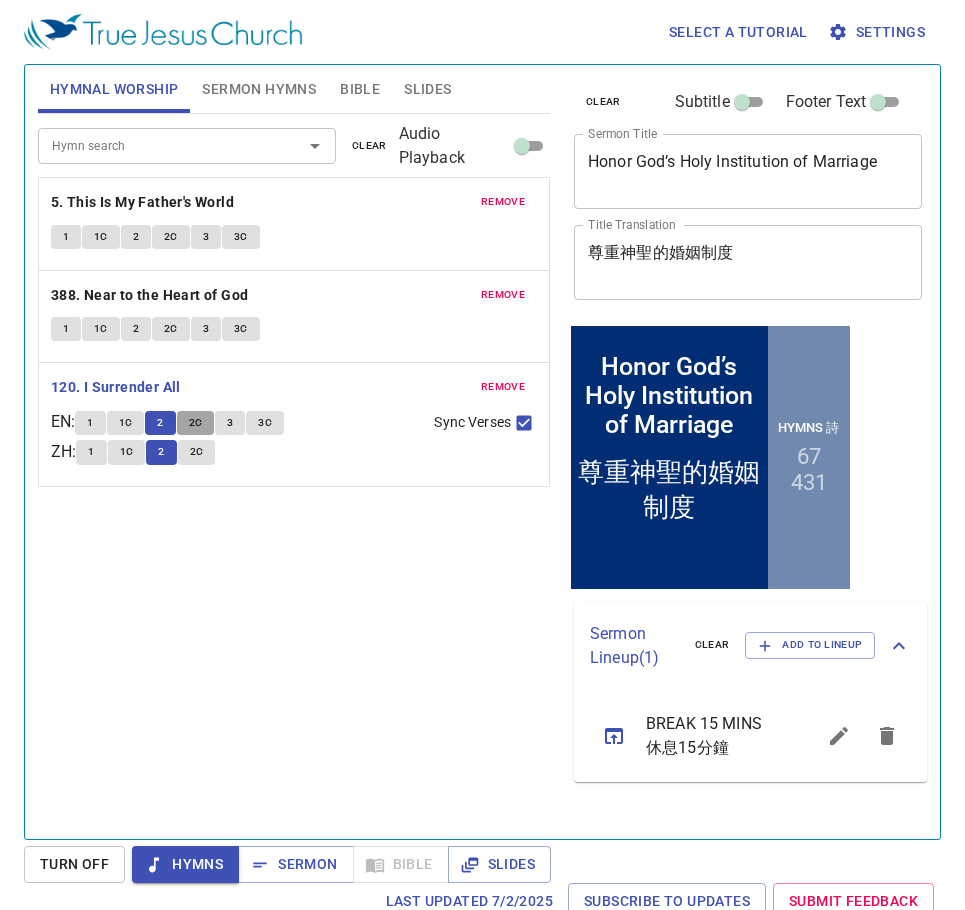 click on "2C" at bounding box center [196, 423] 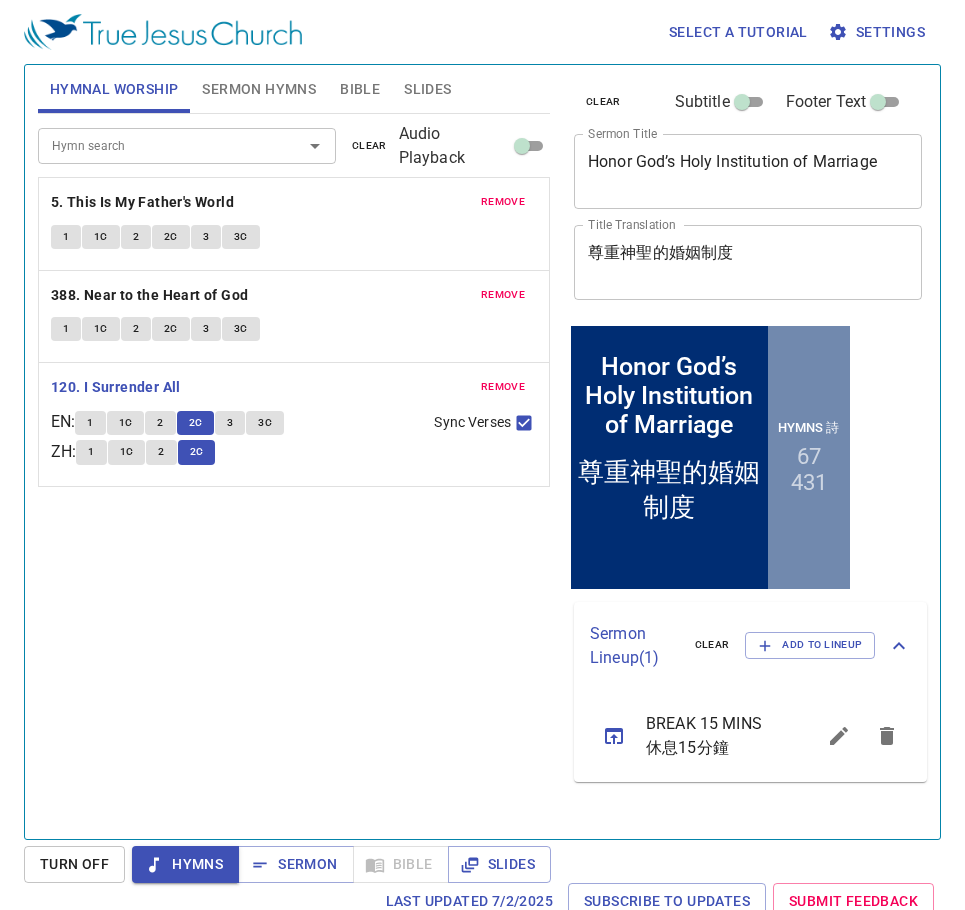 click on "3" at bounding box center [230, 423] 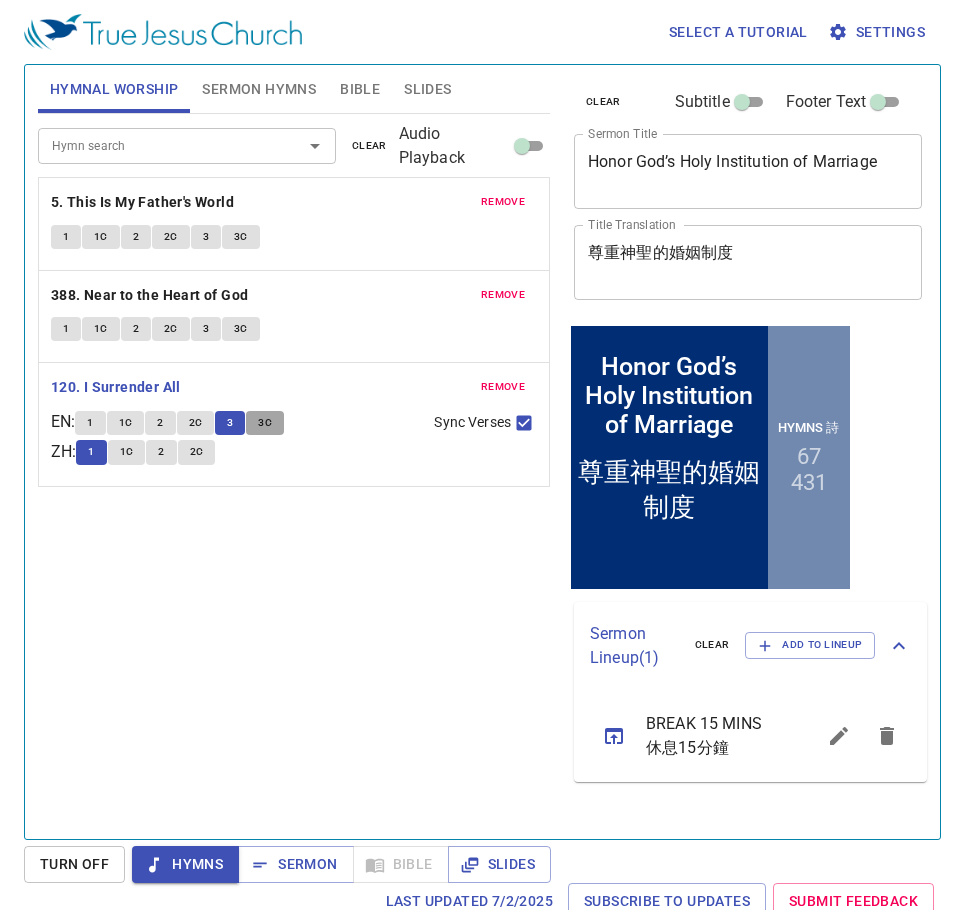 click on "3C" at bounding box center (265, 423) 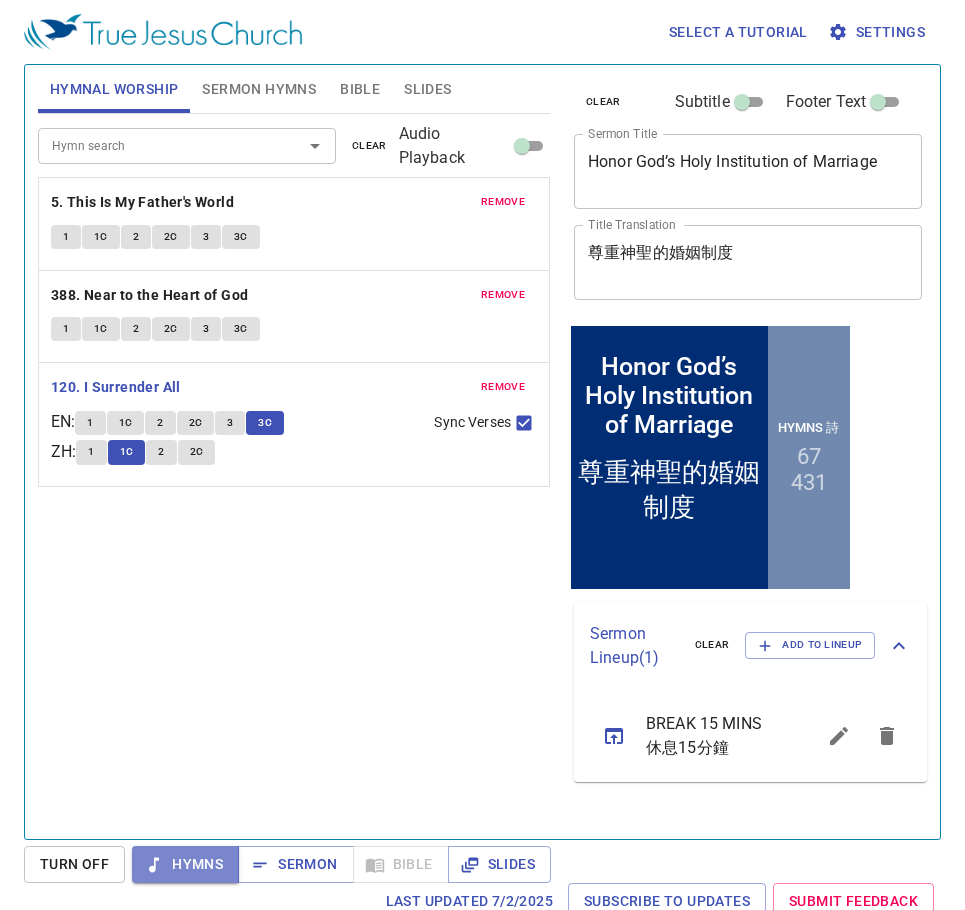 click on "Hymns" at bounding box center (185, 864) 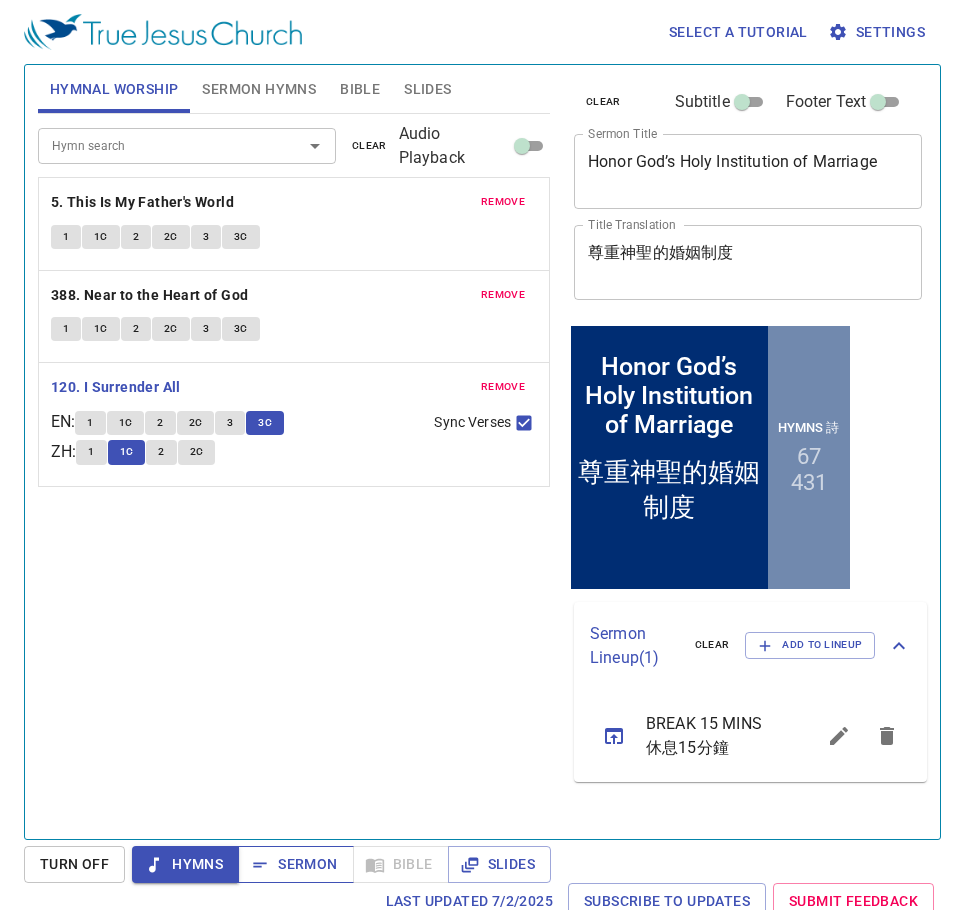 click on "Sermon" at bounding box center (295, 864) 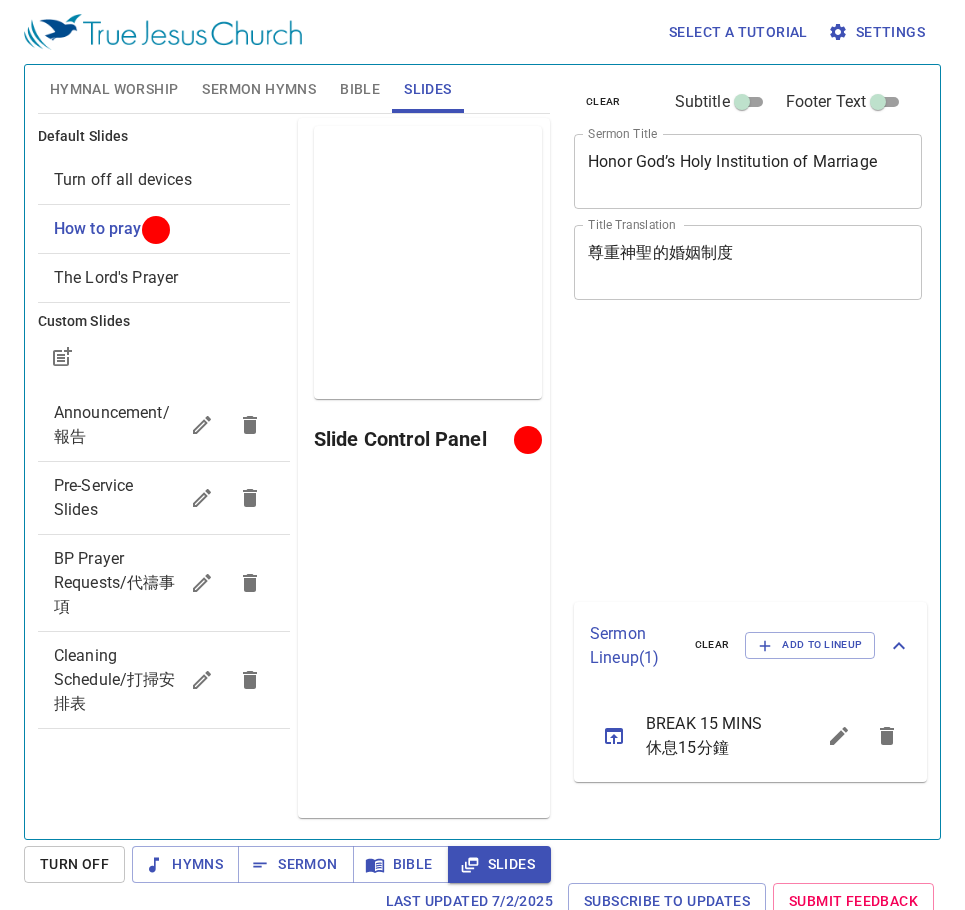 scroll, scrollTop: 0, scrollLeft: 0, axis: both 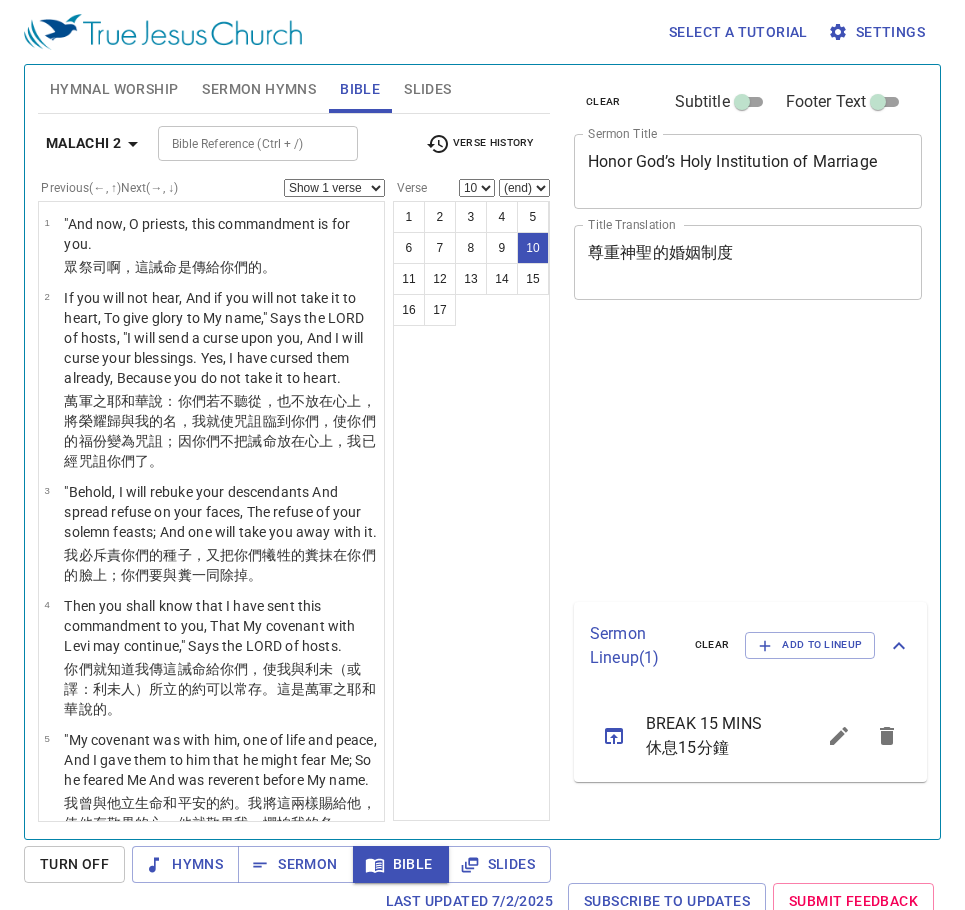 select on "10" 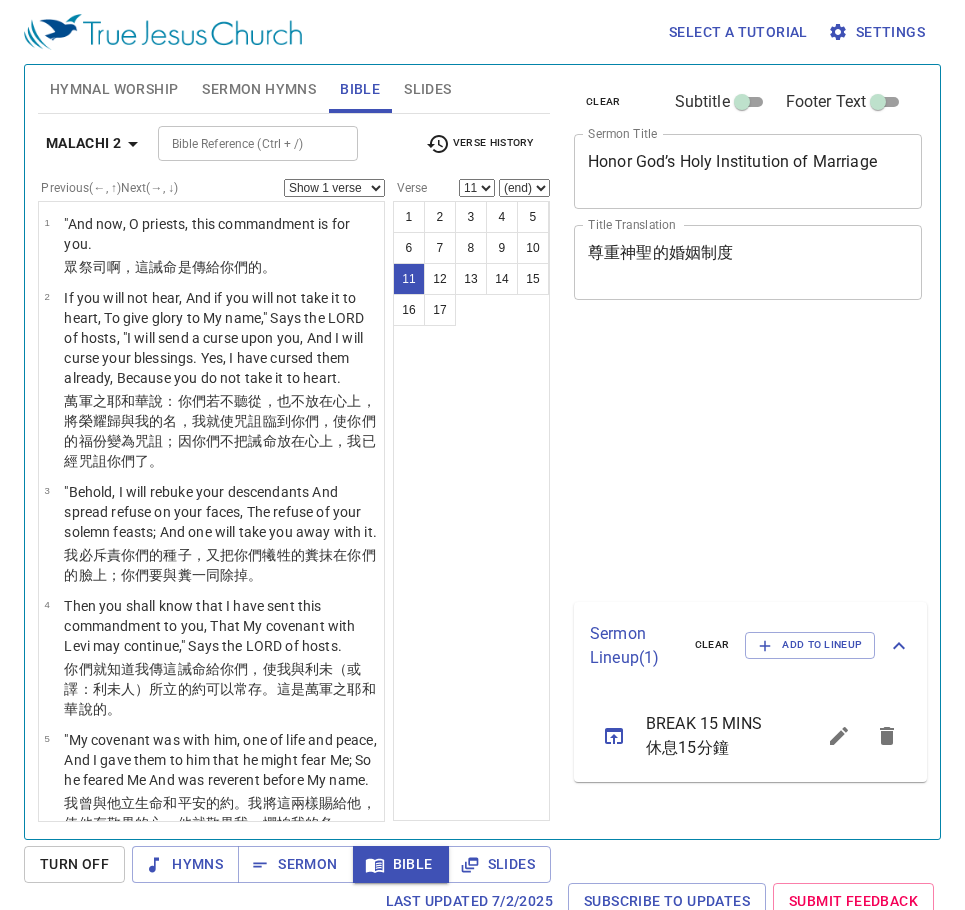 select on "11" 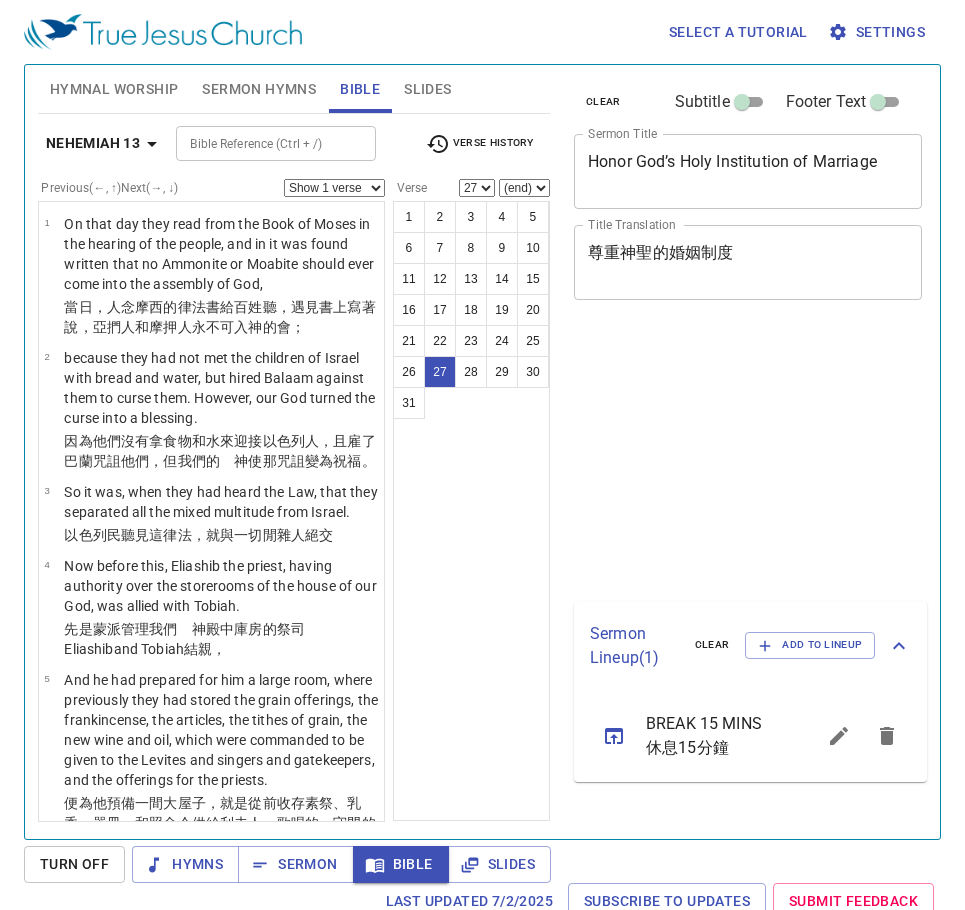 select on "27" 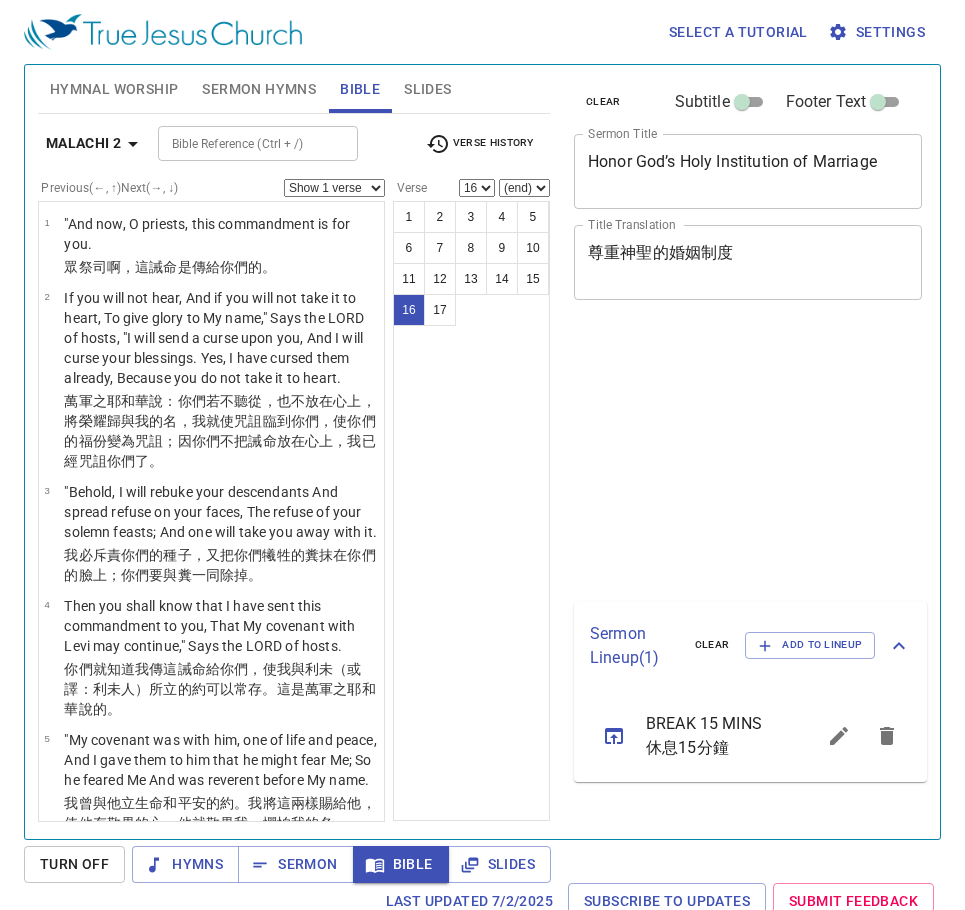 select on "16" 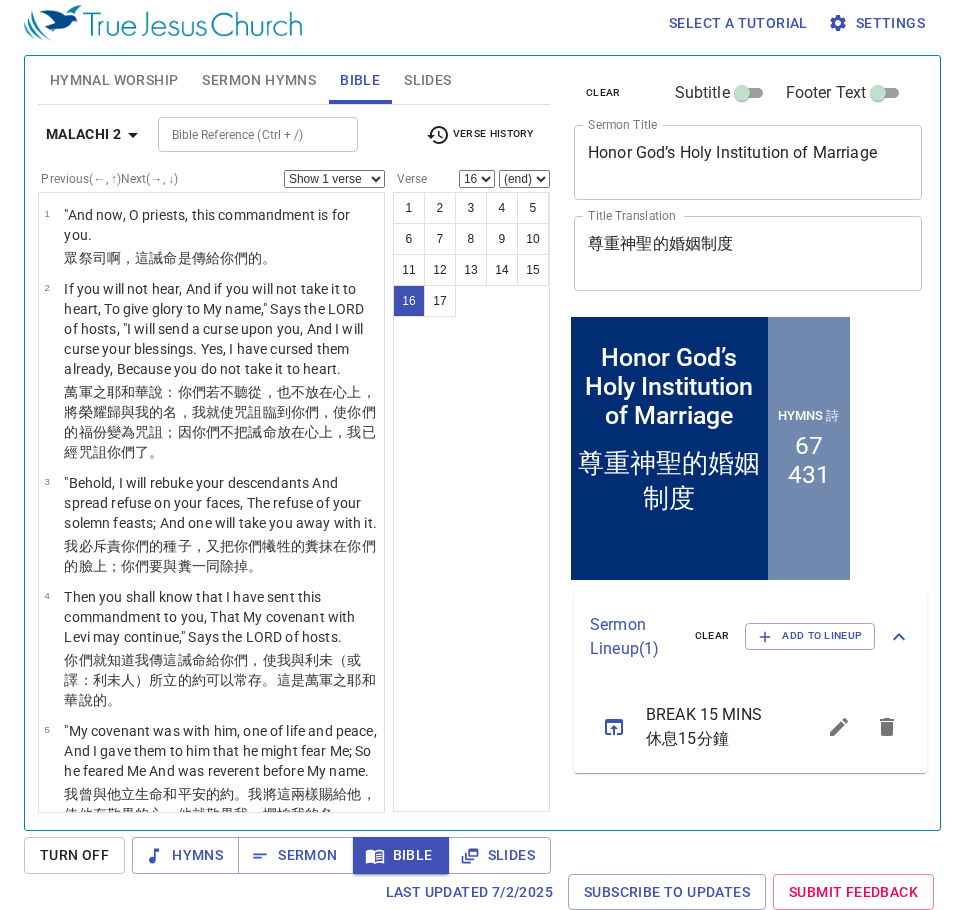 scroll, scrollTop: 9, scrollLeft: 0, axis: vertical 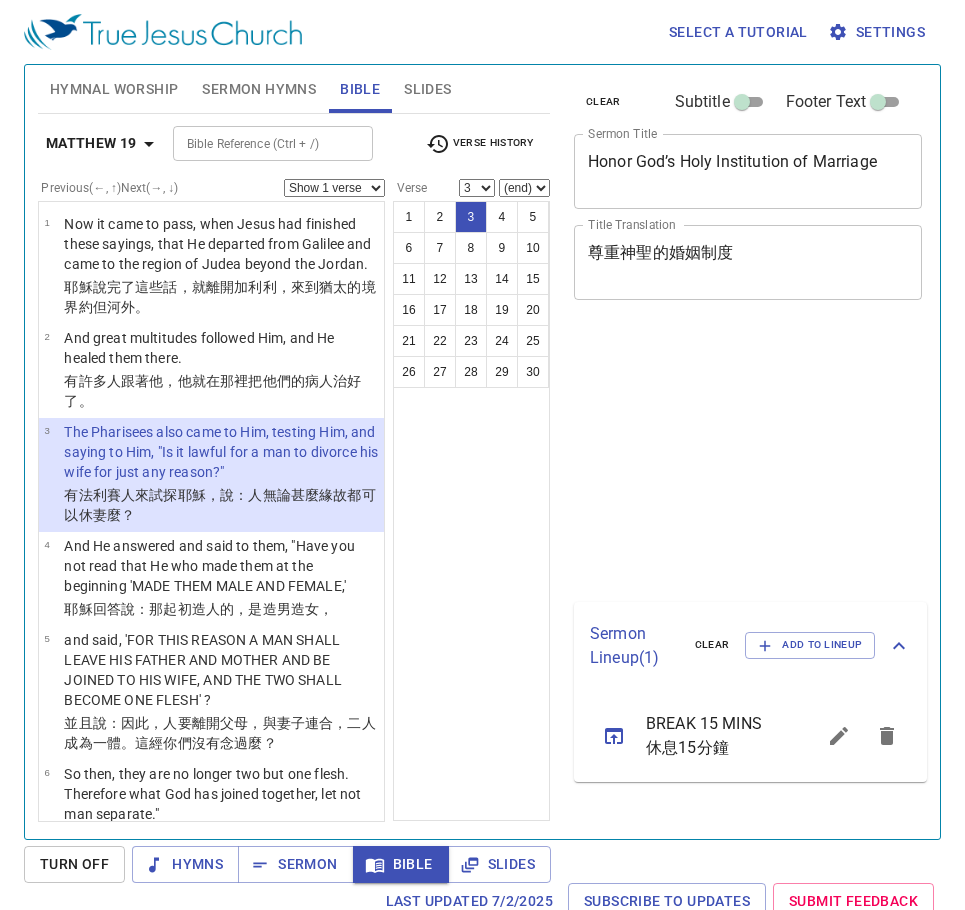 select on "3" 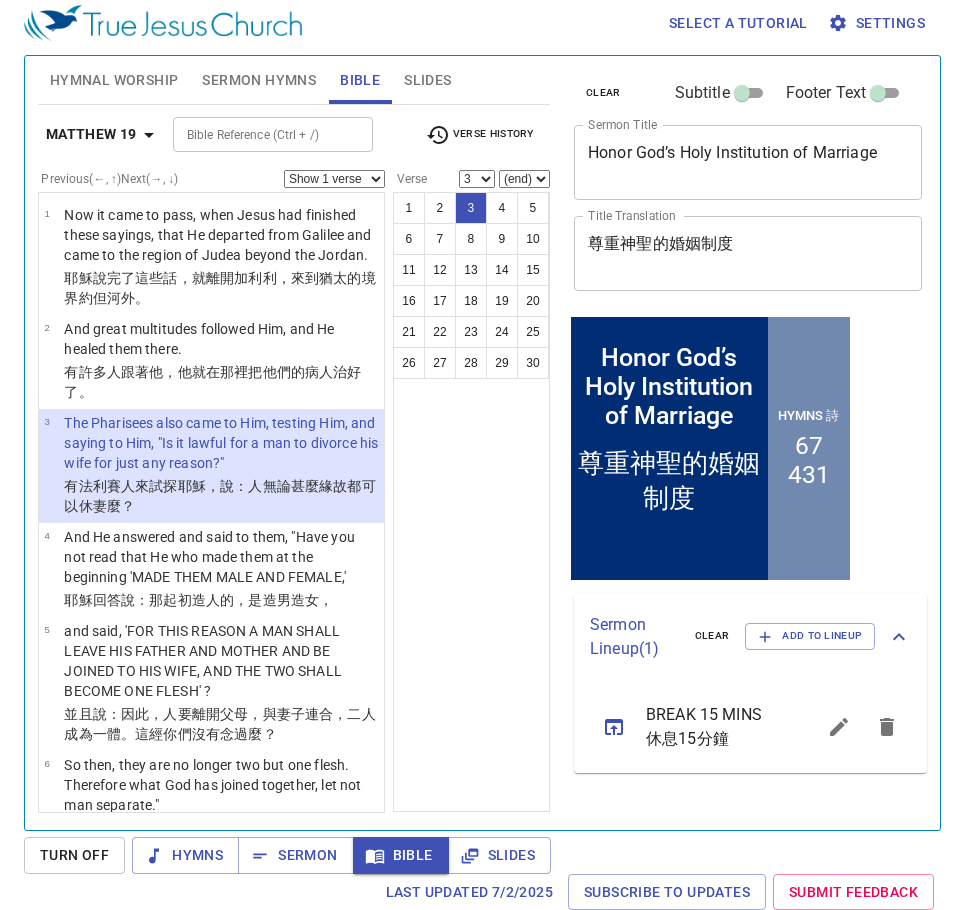 scroll, scrollTop: 9, scrollLeft: 0, axis: vertical 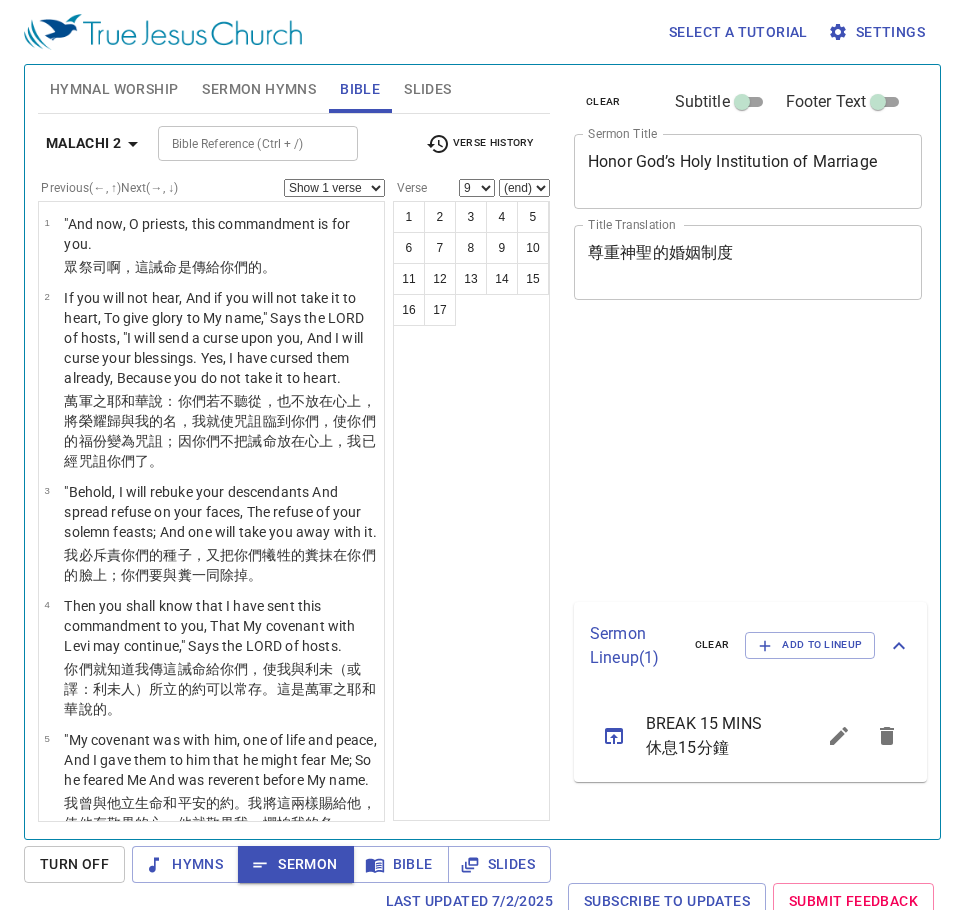 select on "9" 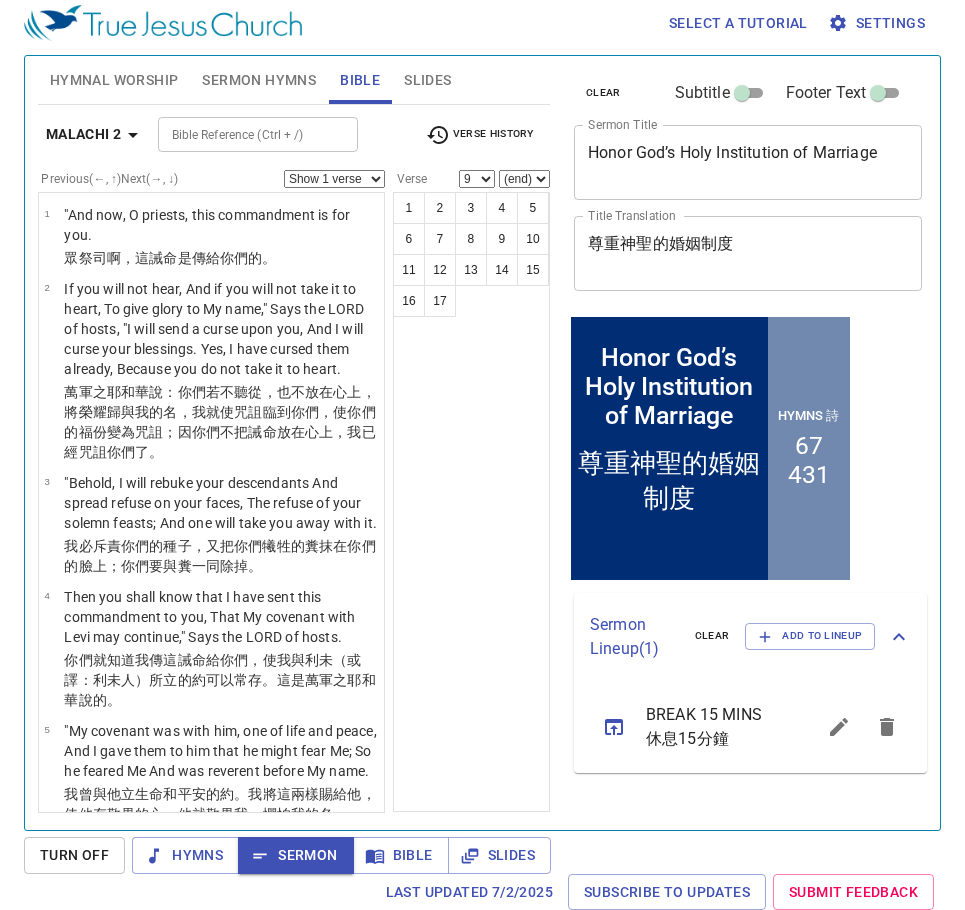scroll, scrollTop: 9, scrollLeft: 0, axis: vertical 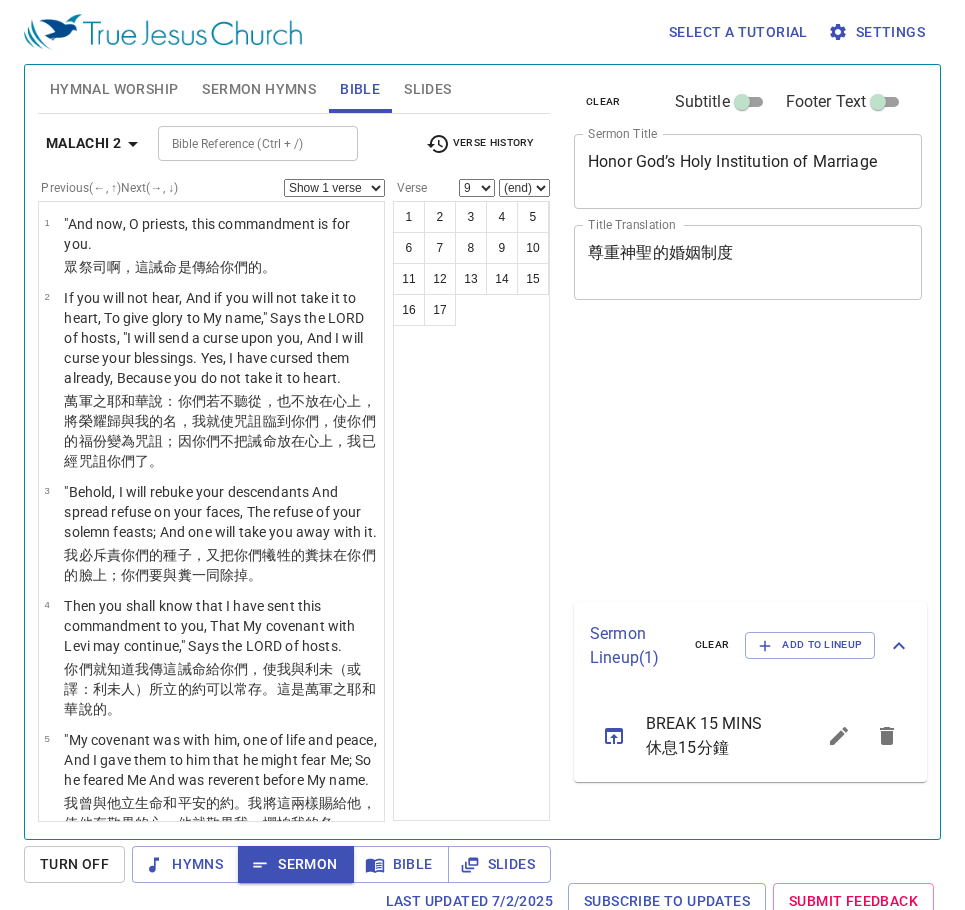 select on "9" 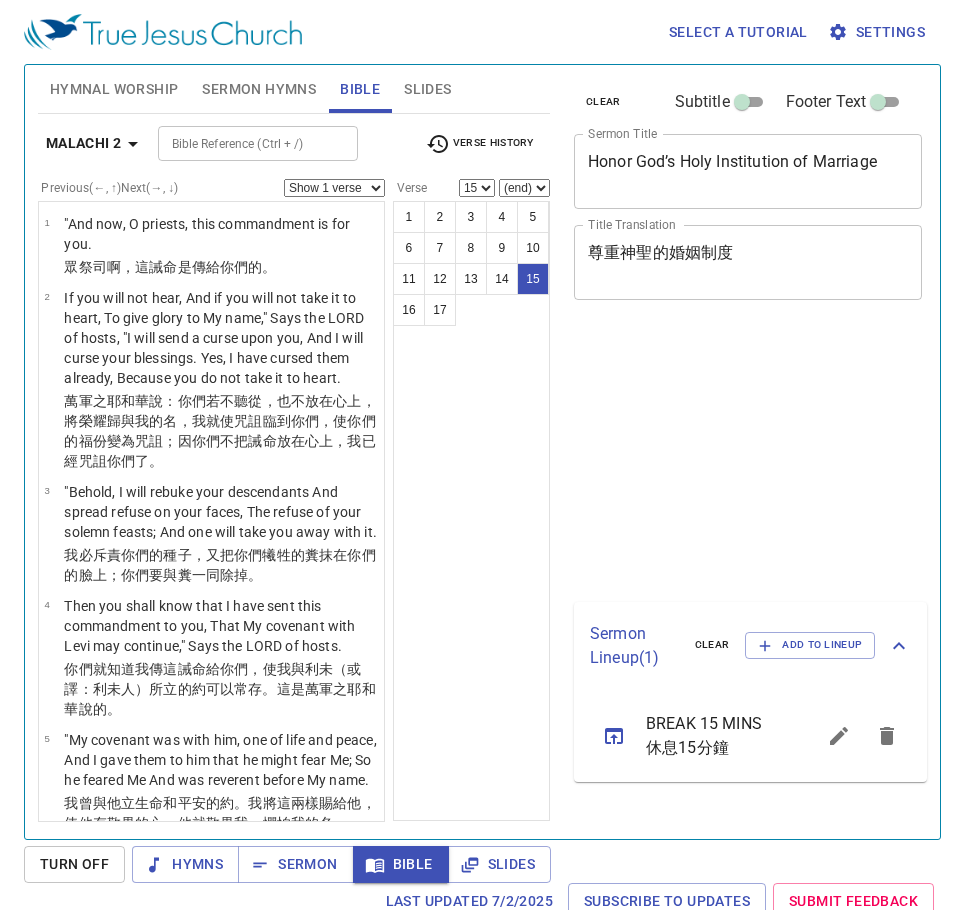 select on "15" 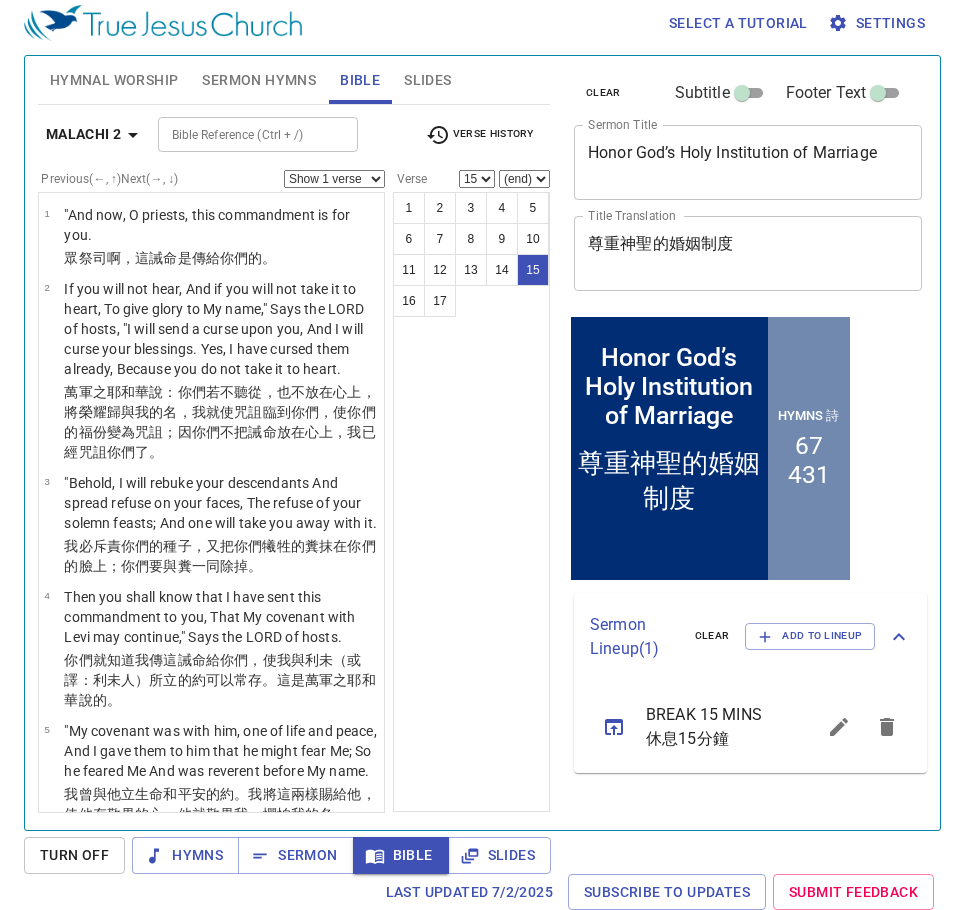 scroll, scrollTop: 9, scrollLeft: 0, axis: vertical 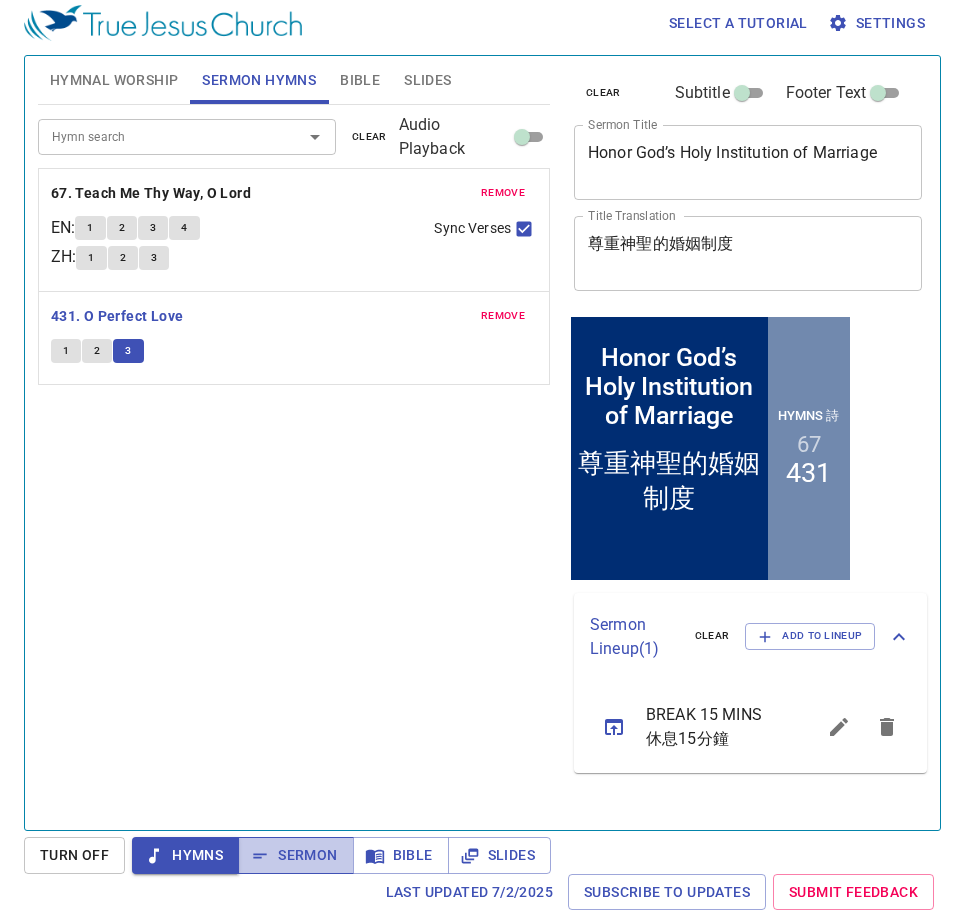 click on "Sermon" at bounding box center [295, 855] 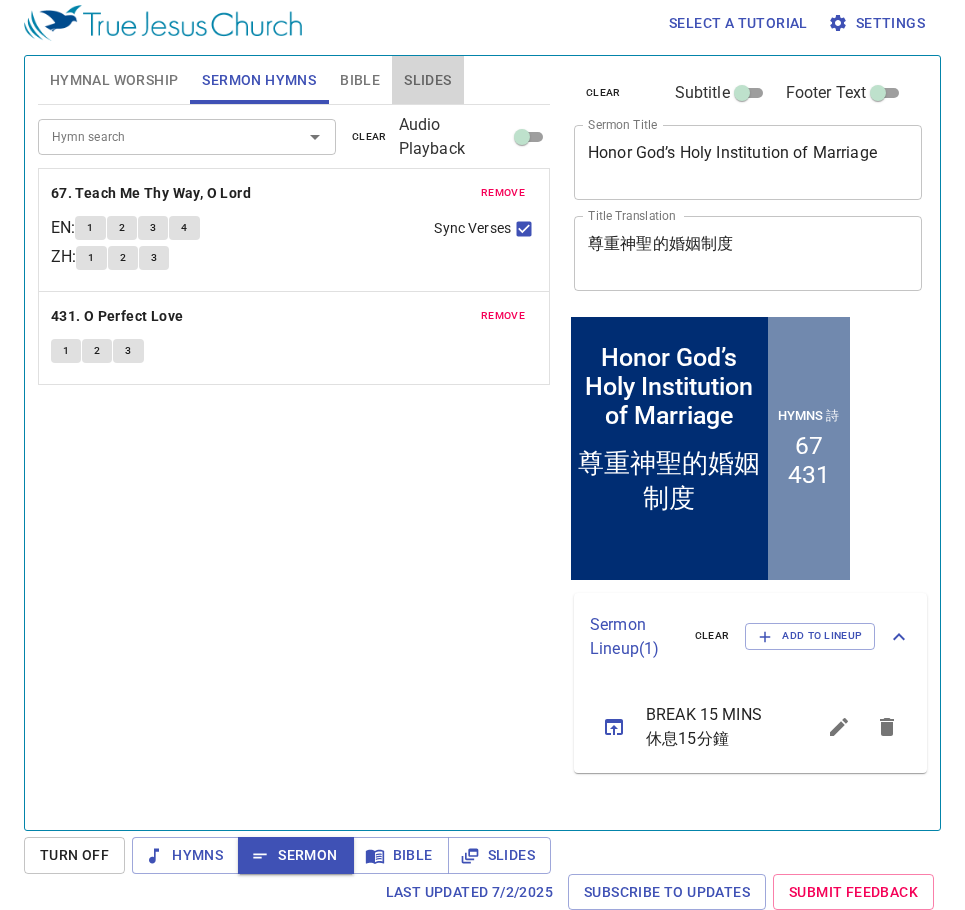 click on "Slides" at bounding box center (427, 80) 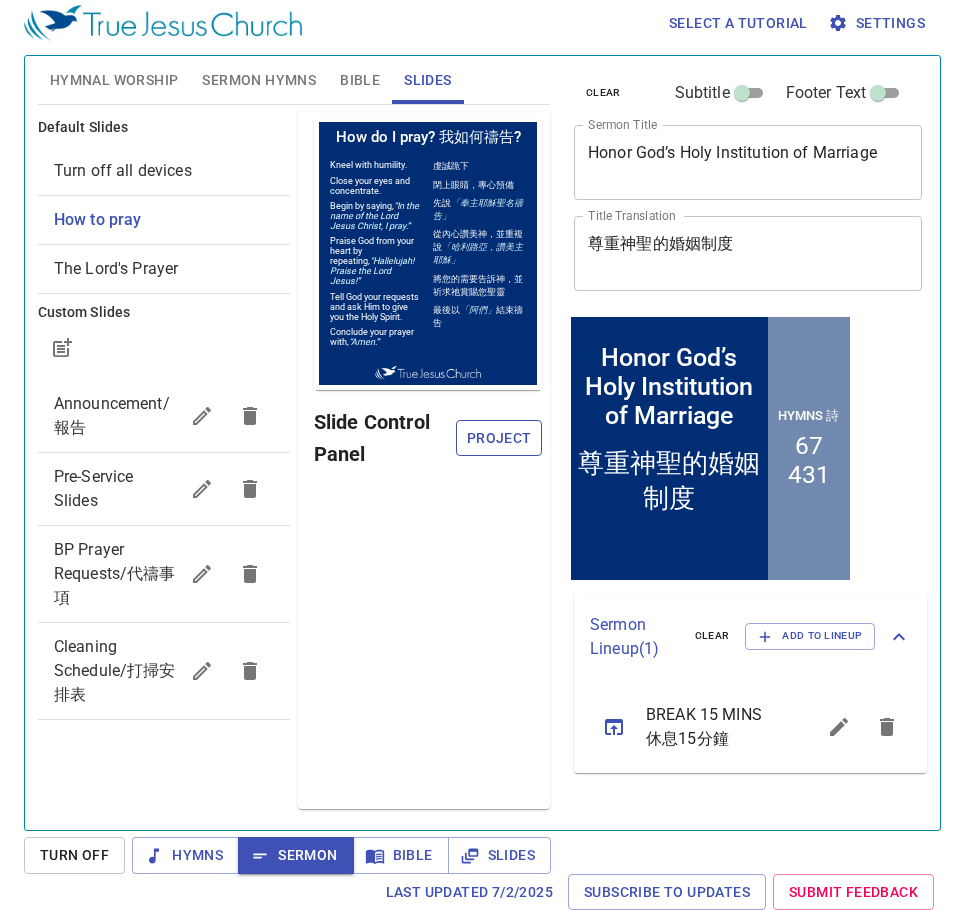 click on "Project" at bounding box center (498, 438) 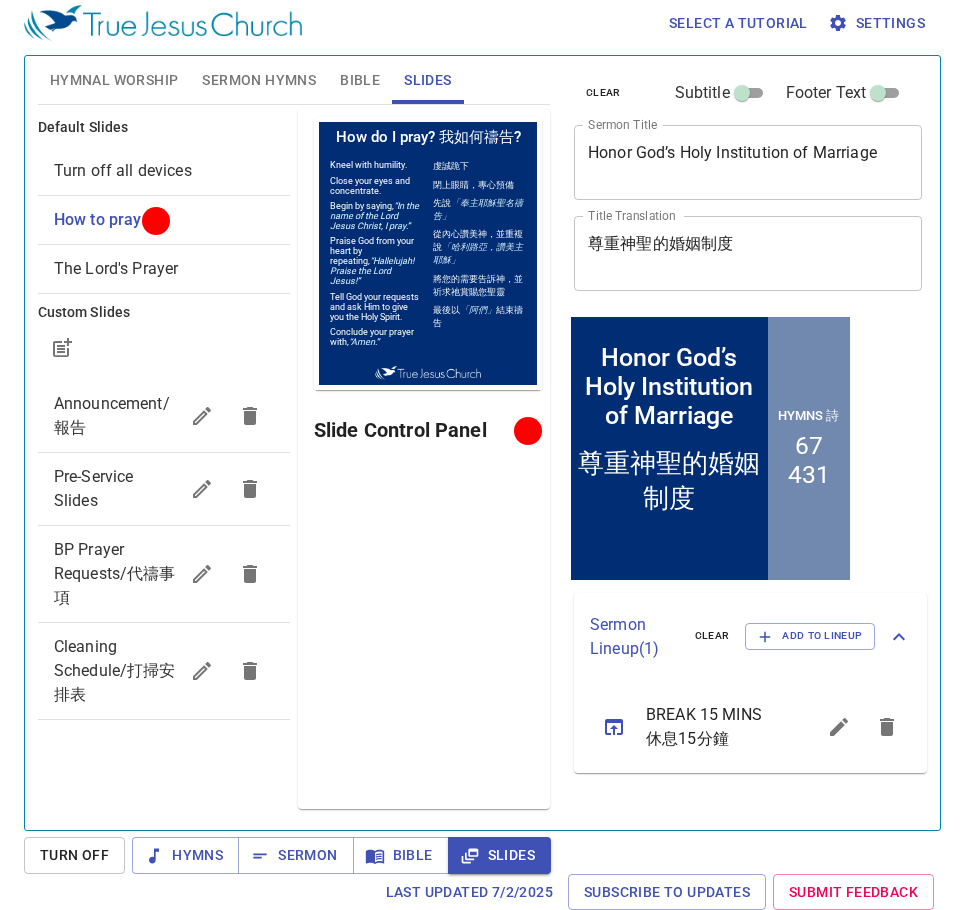 scroll, scrollTop: 0, scrollLeft: 0, axis: both 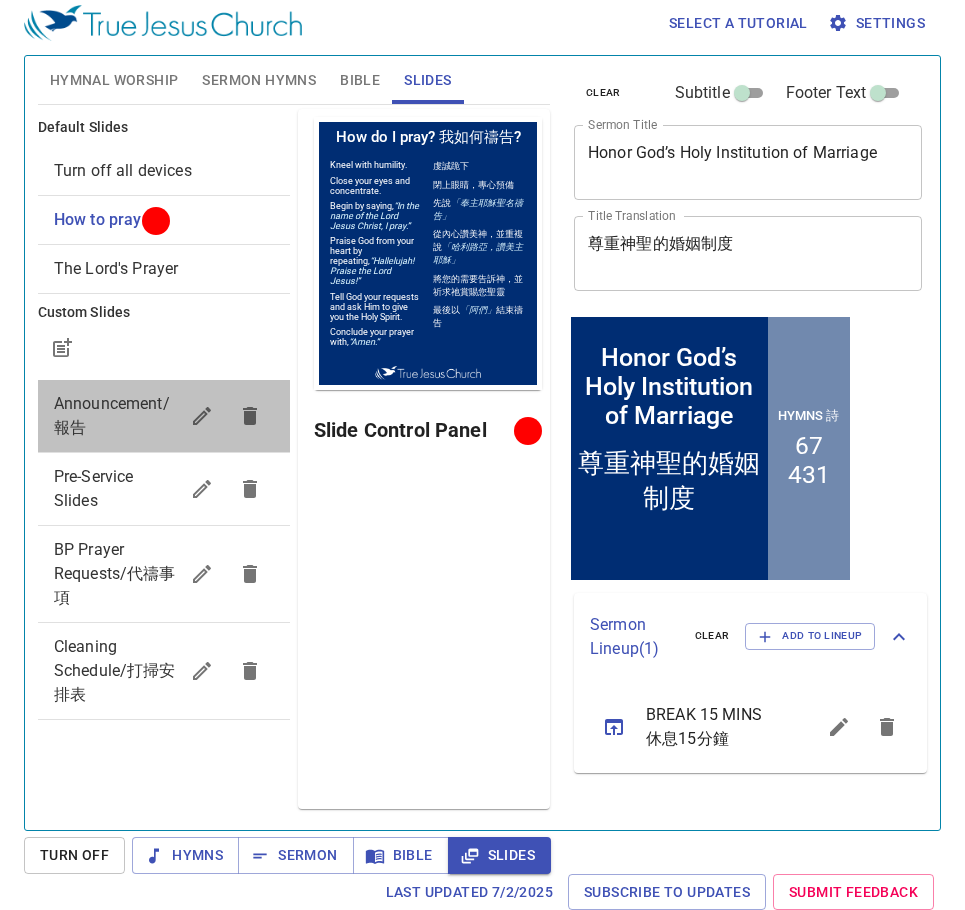 click on "Announcement/報告" at bounding box center [112, 415] 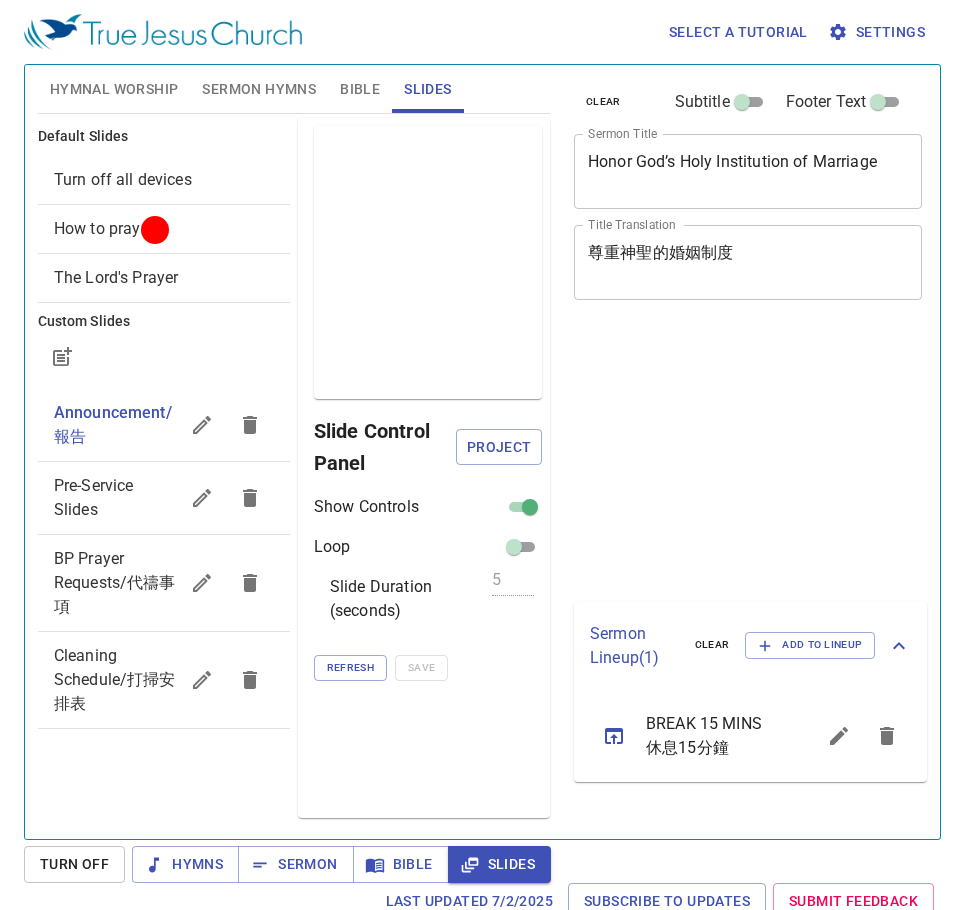 scroll, scrollTop: 9, scrollLeft: 0, axis: vertical 